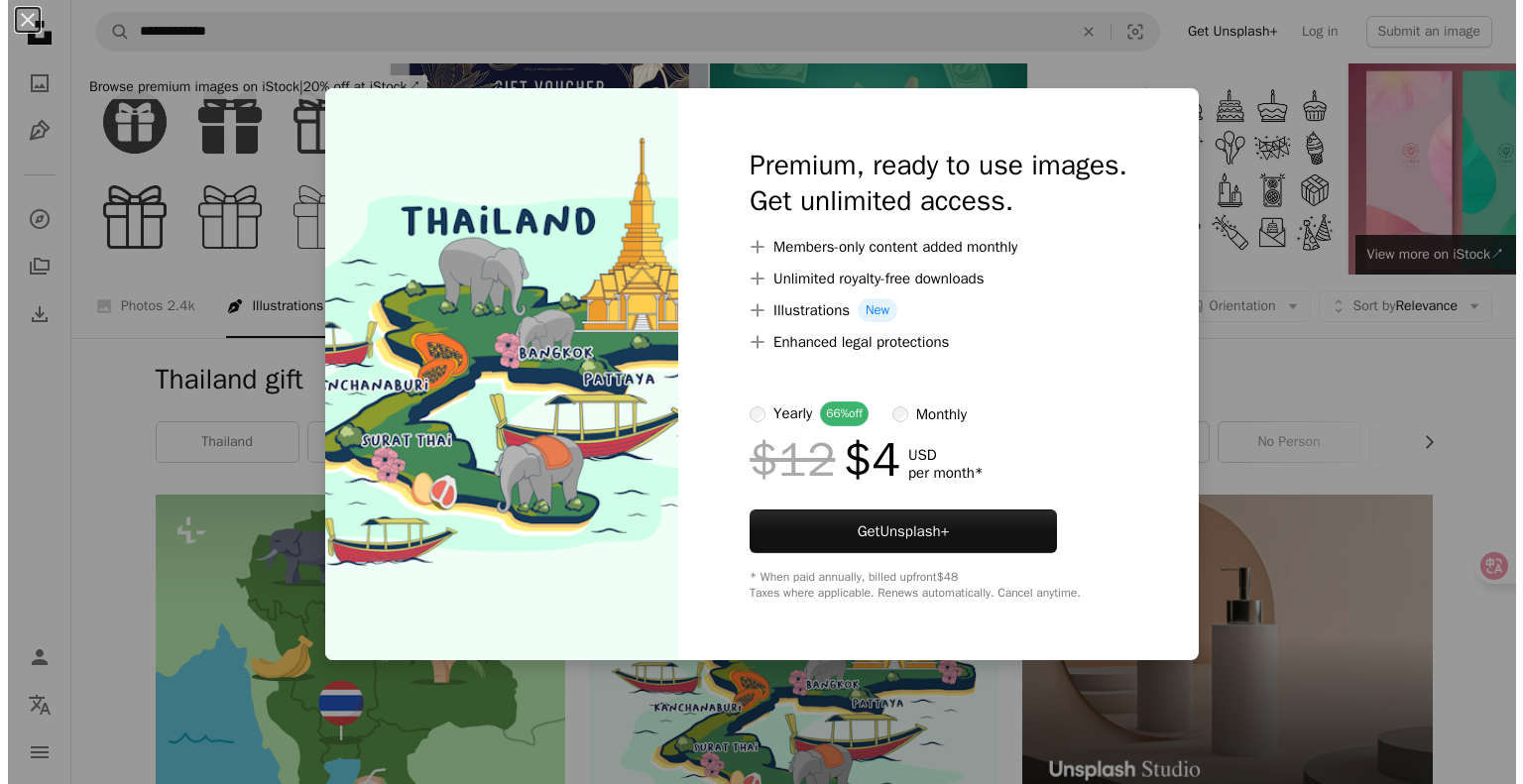 scroll, scrollTop: 396, scrollLeft: 0, axis: vertical 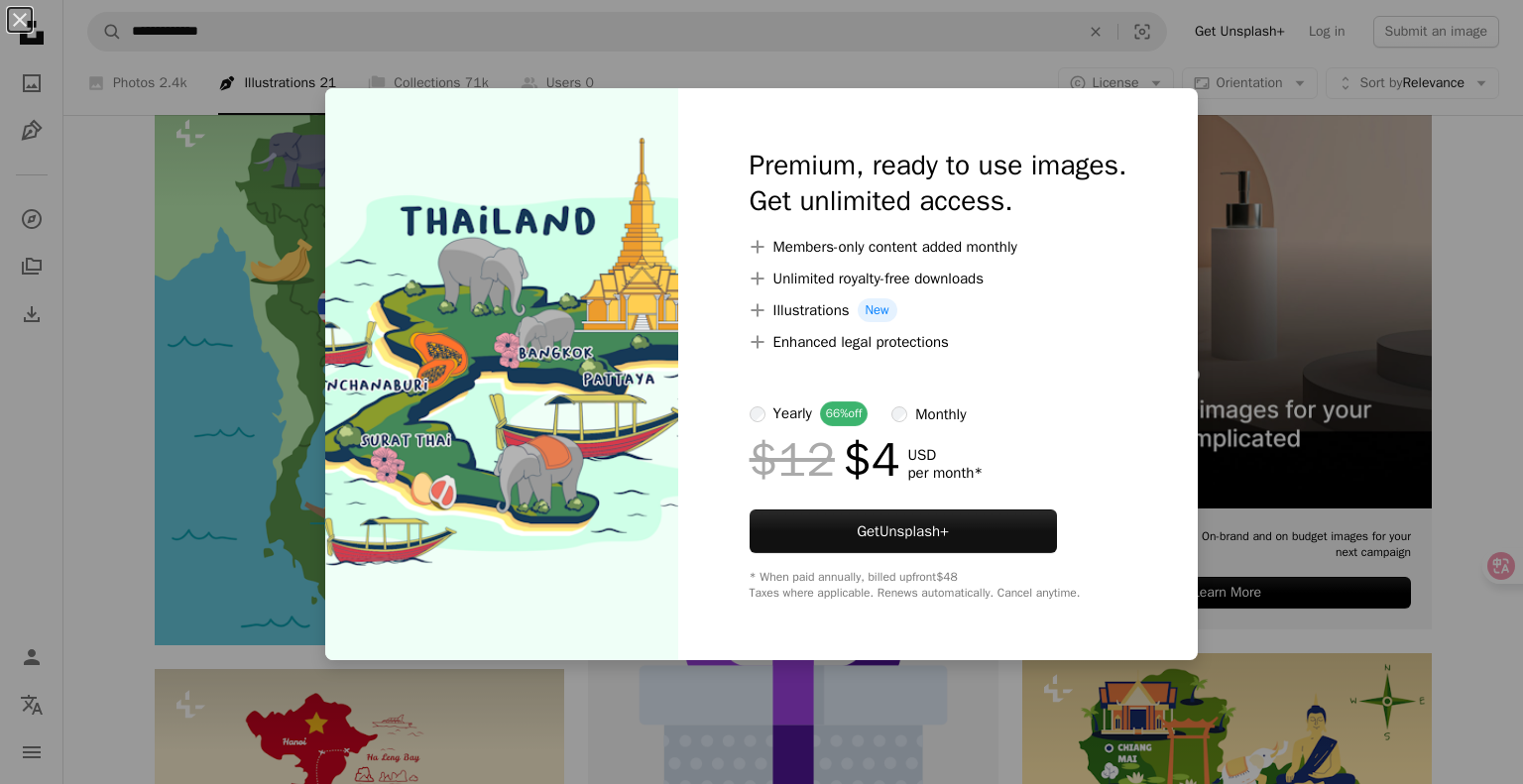 click on "An X shape Premium, ready to use images. Get unlimited access. A plus sign Members-only content added monthly A plus sign Unlimited royalty-free downloads A plus sign Illustrations  New A plus sign Enhanced legal protections yearly 66%  off monthly $12   $4 USD per month * Get  Unsplash+ * When paid annually, billed upfront  $48 Taxes where applicable. Renews automatically. Cancel anytime." at bounding box center [762, 392] 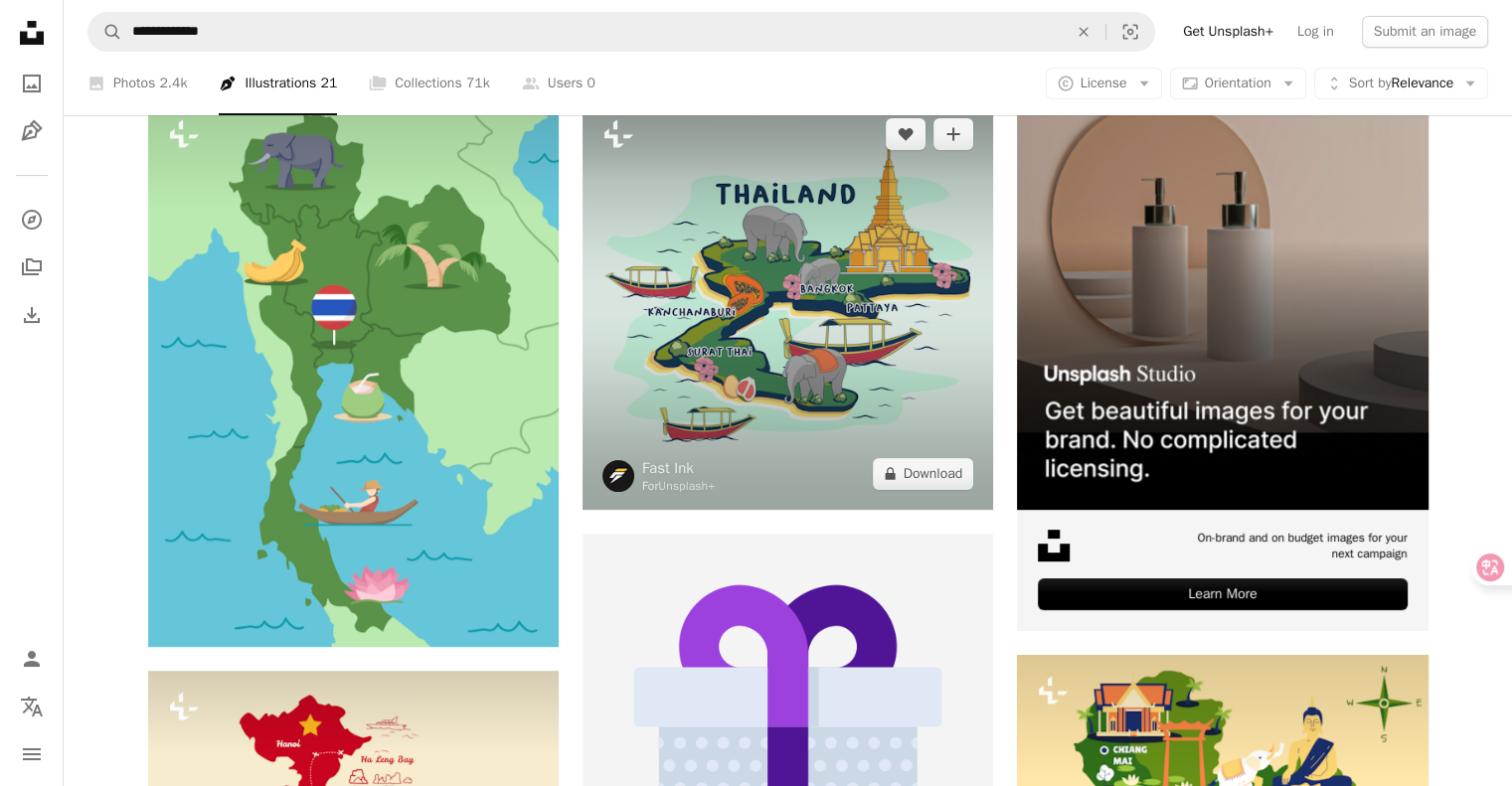 click at bounding box center [787, 303] 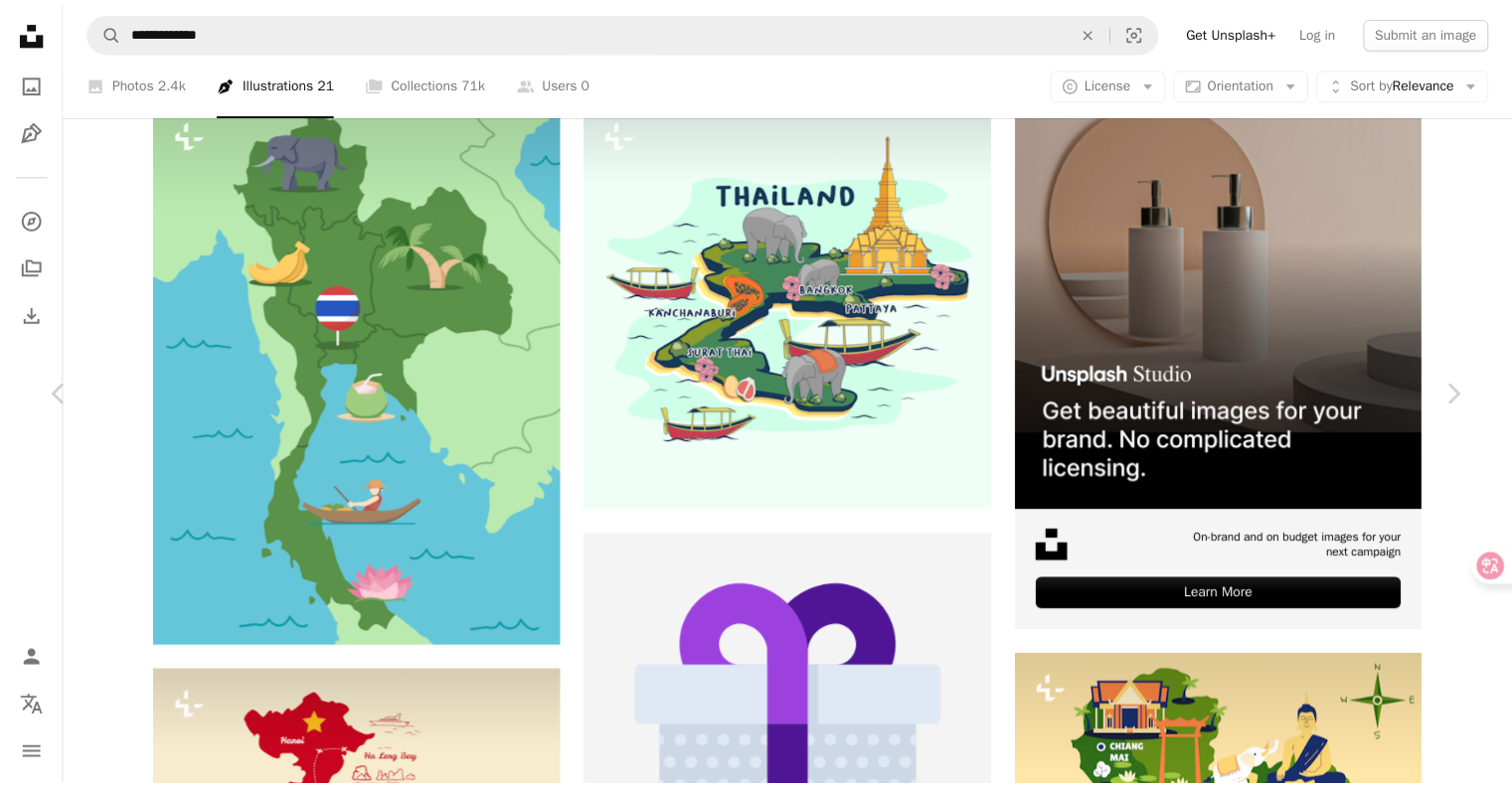 scroll, scrollTop: 0, scrollLeft: 0, axis: both 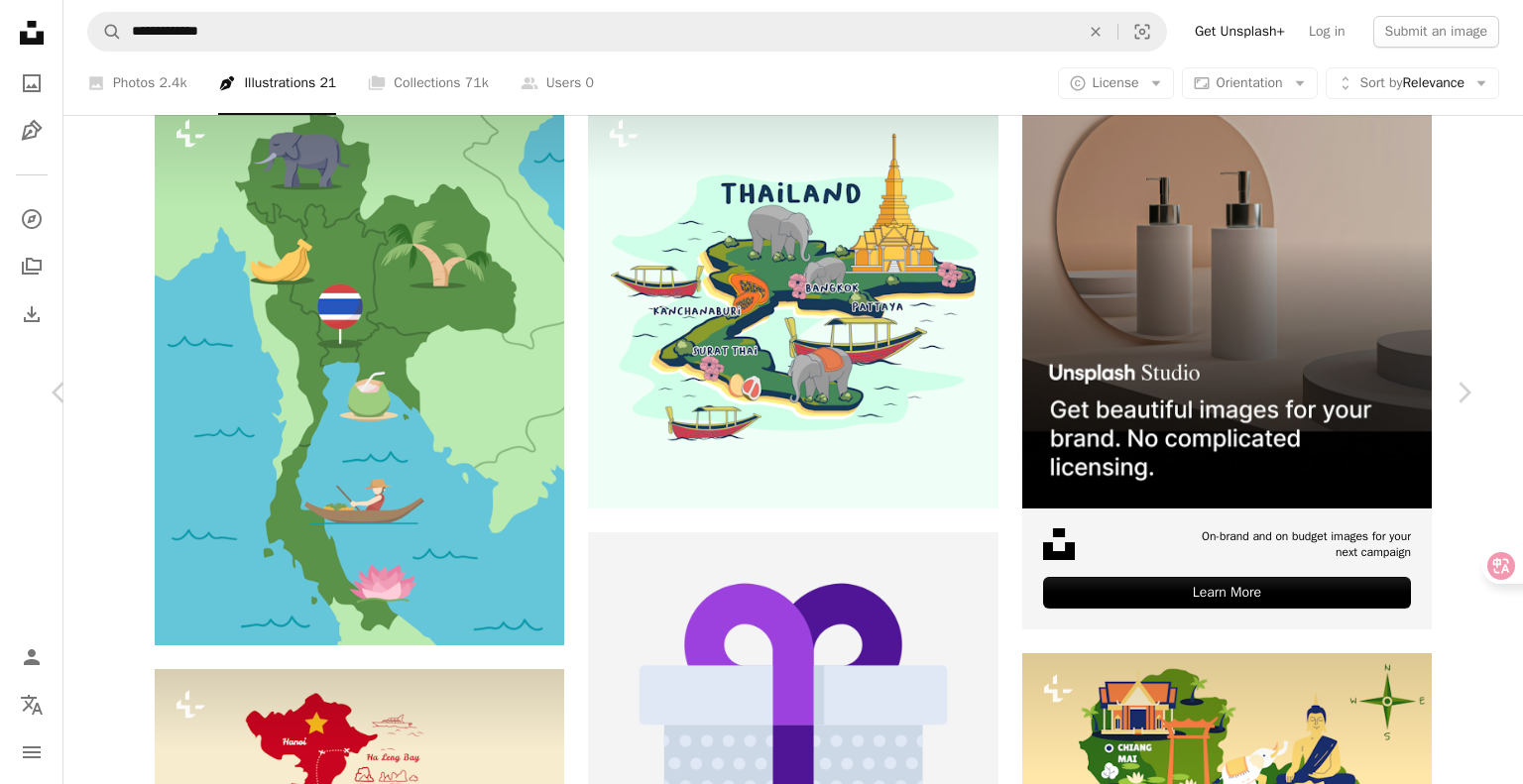 click on "An X shape" at bounding box center (20, 20) 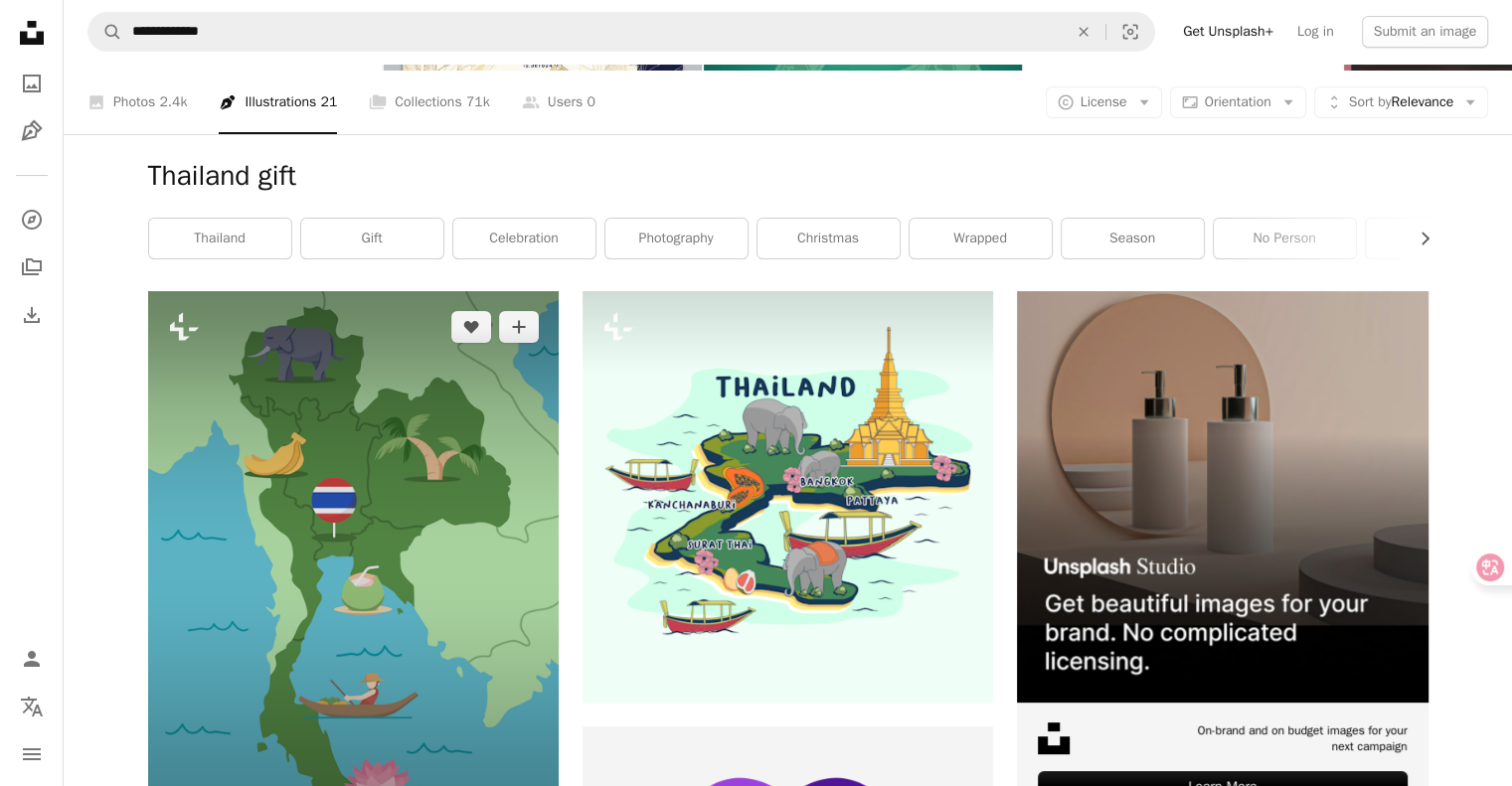 scroll, scrollTop: 199, scrollLeft: 0, axis: vertical 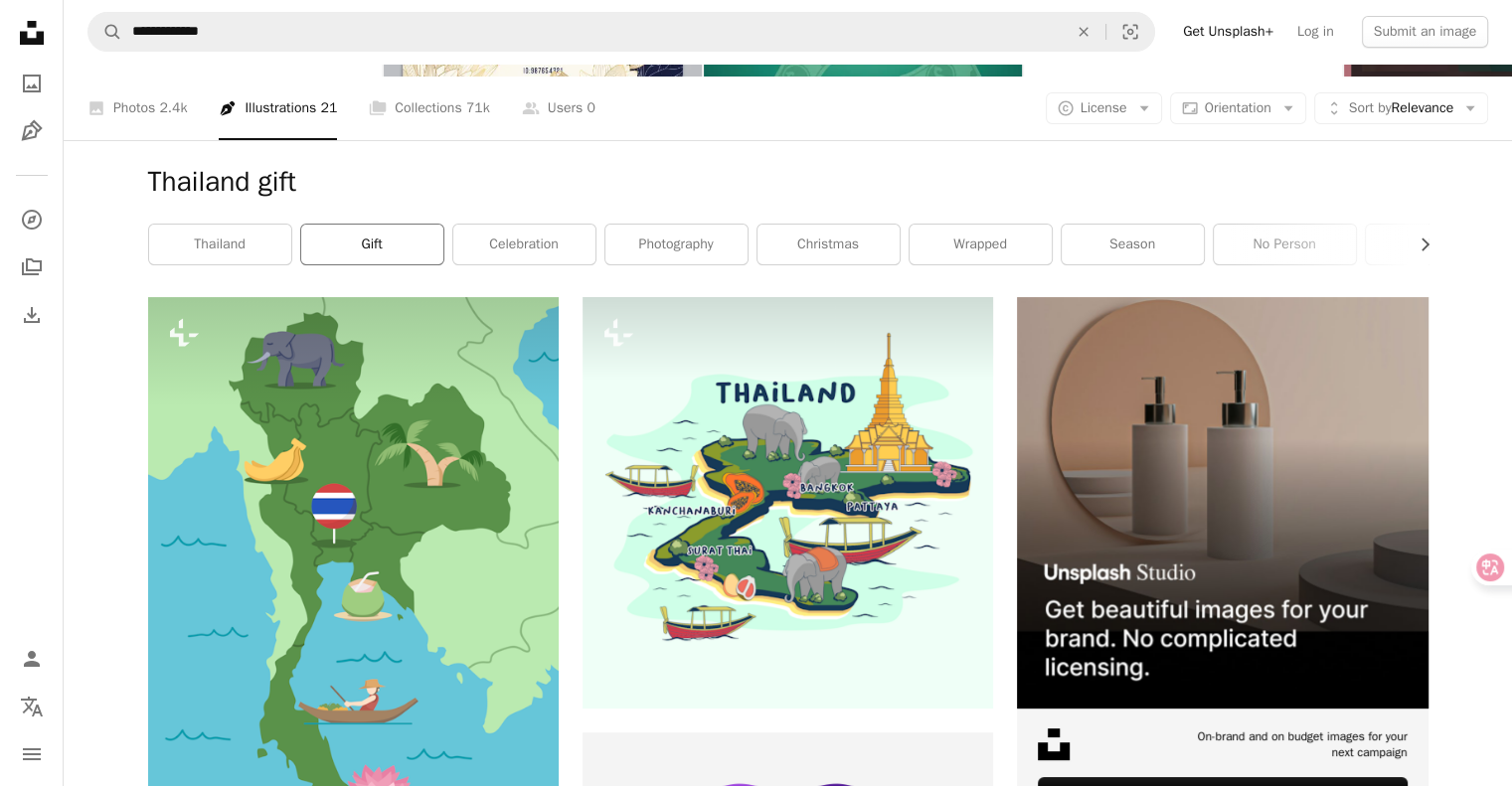 click on "gift" at bounding box center [372, 244] 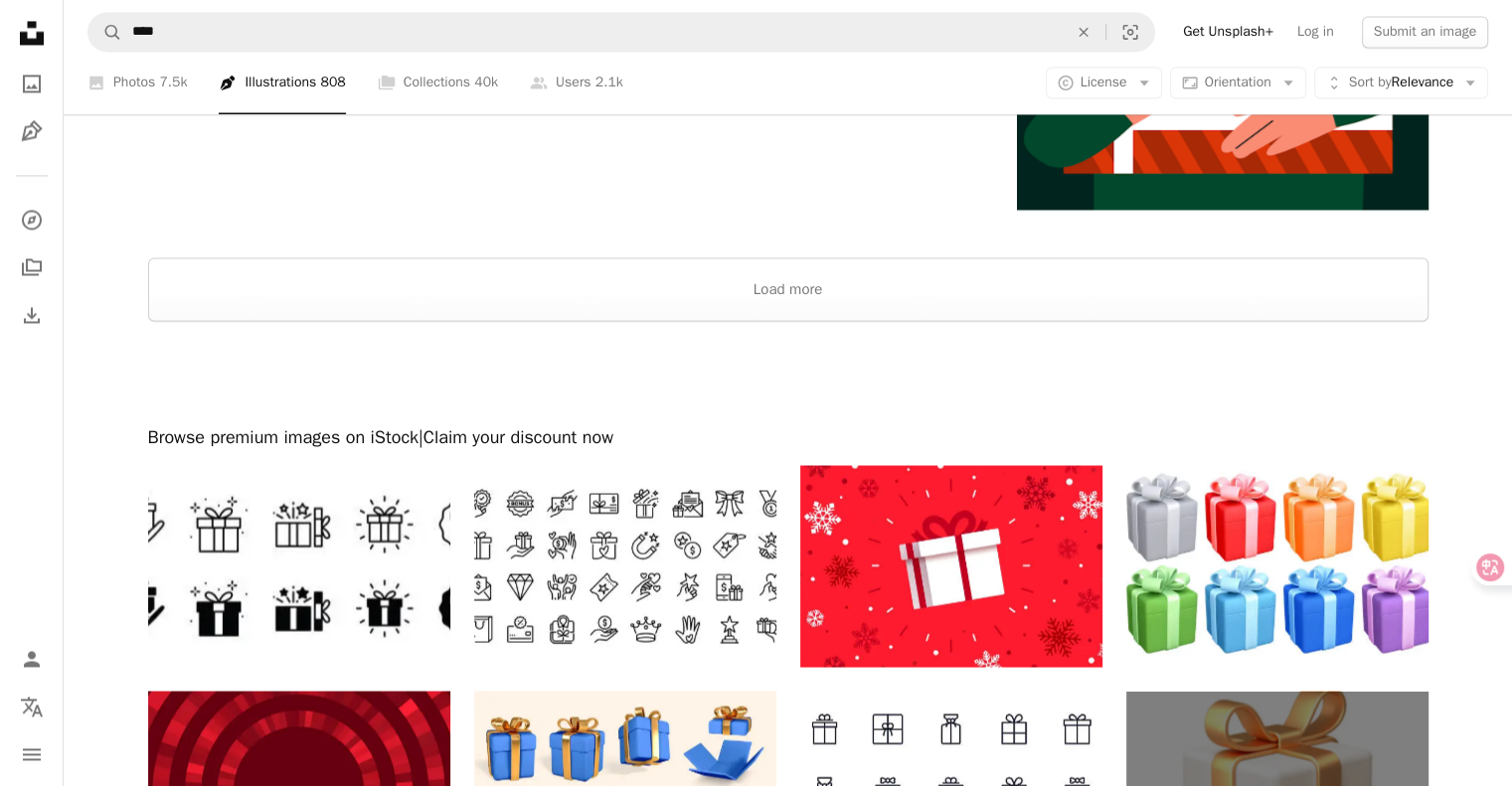 scroll, scrollTop: 3677, scrollLeft: 0, axis: vertical 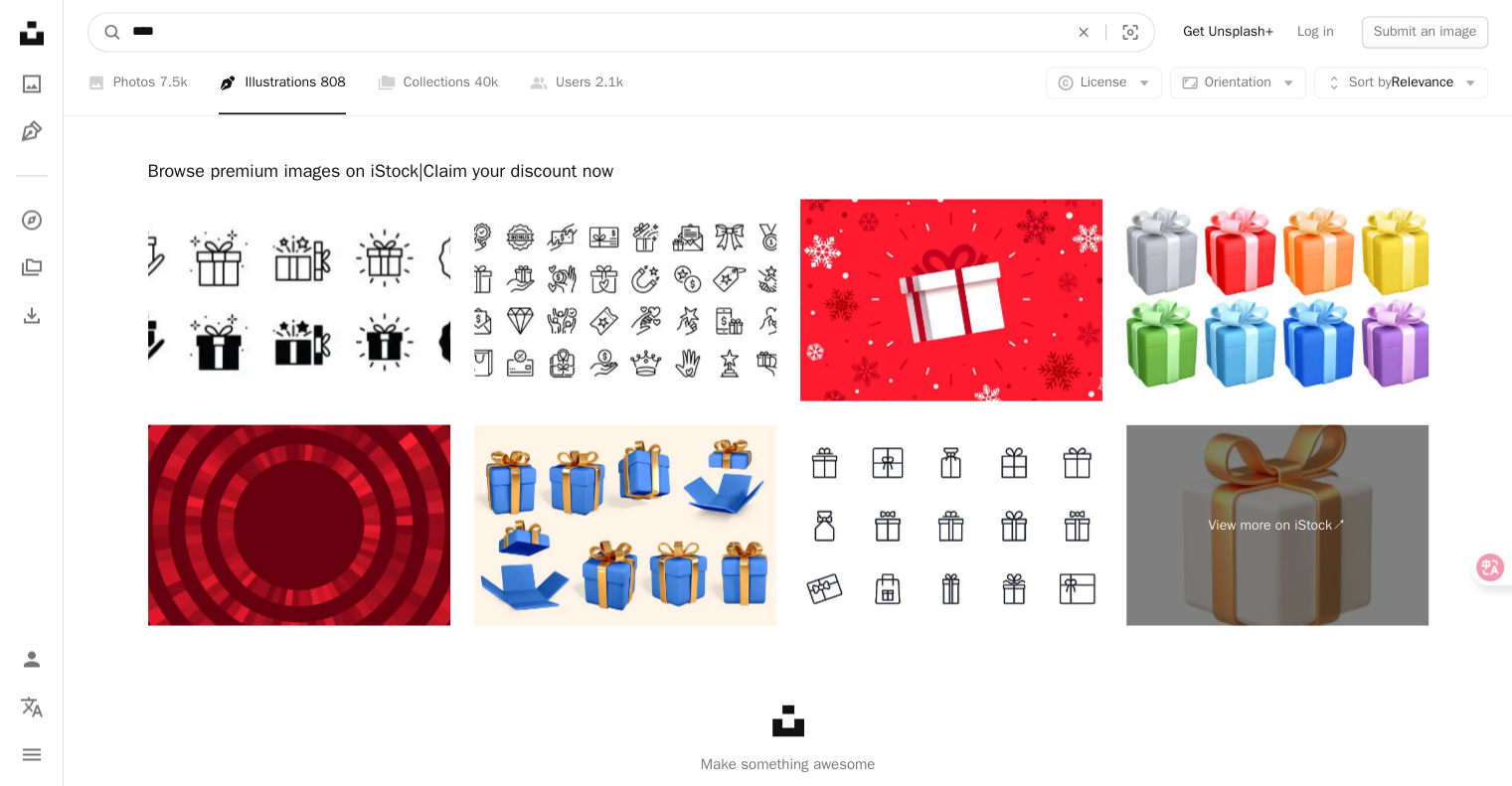 click on "****" at bounding box center [591, 32] 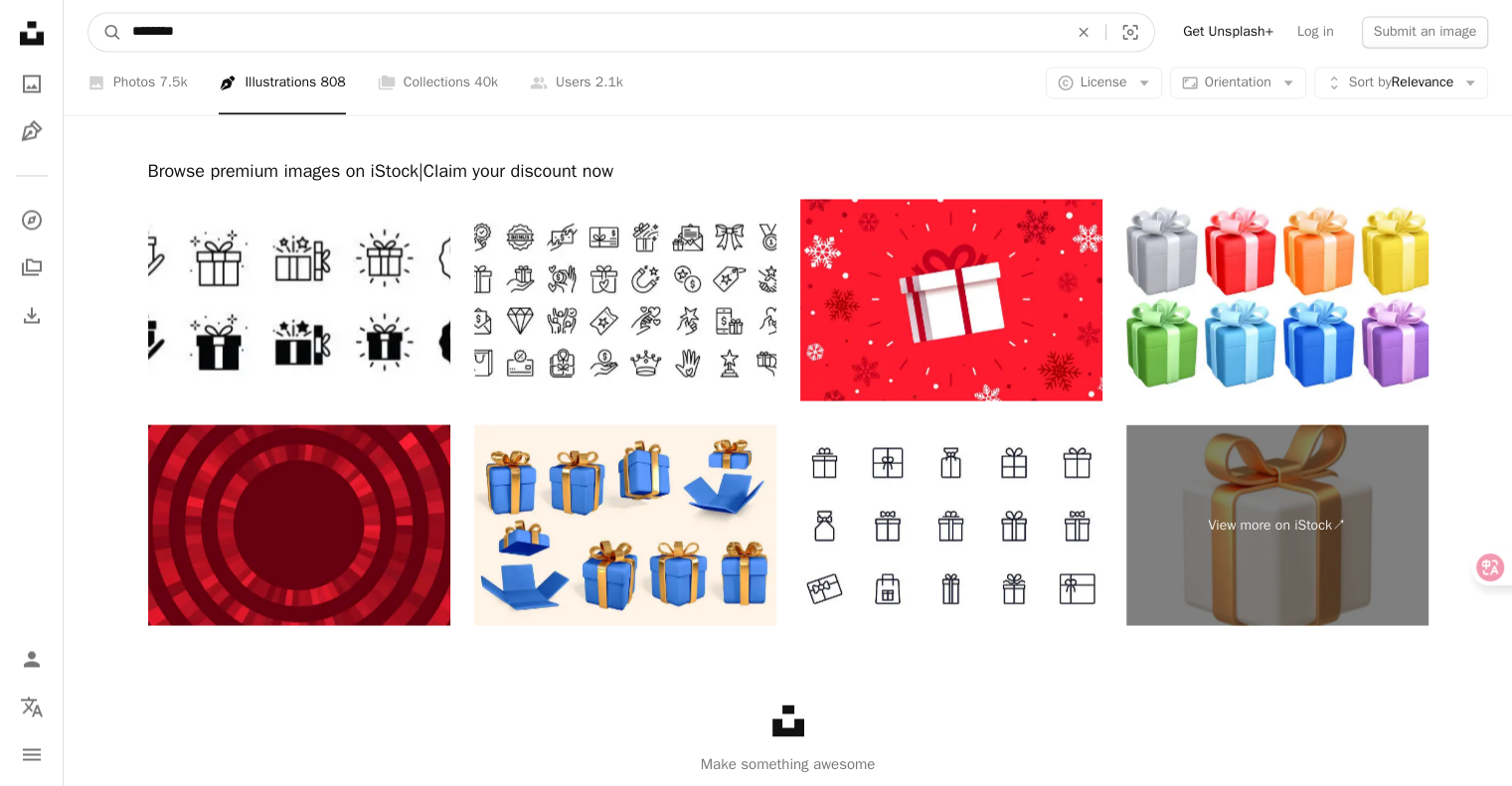 type on "********" 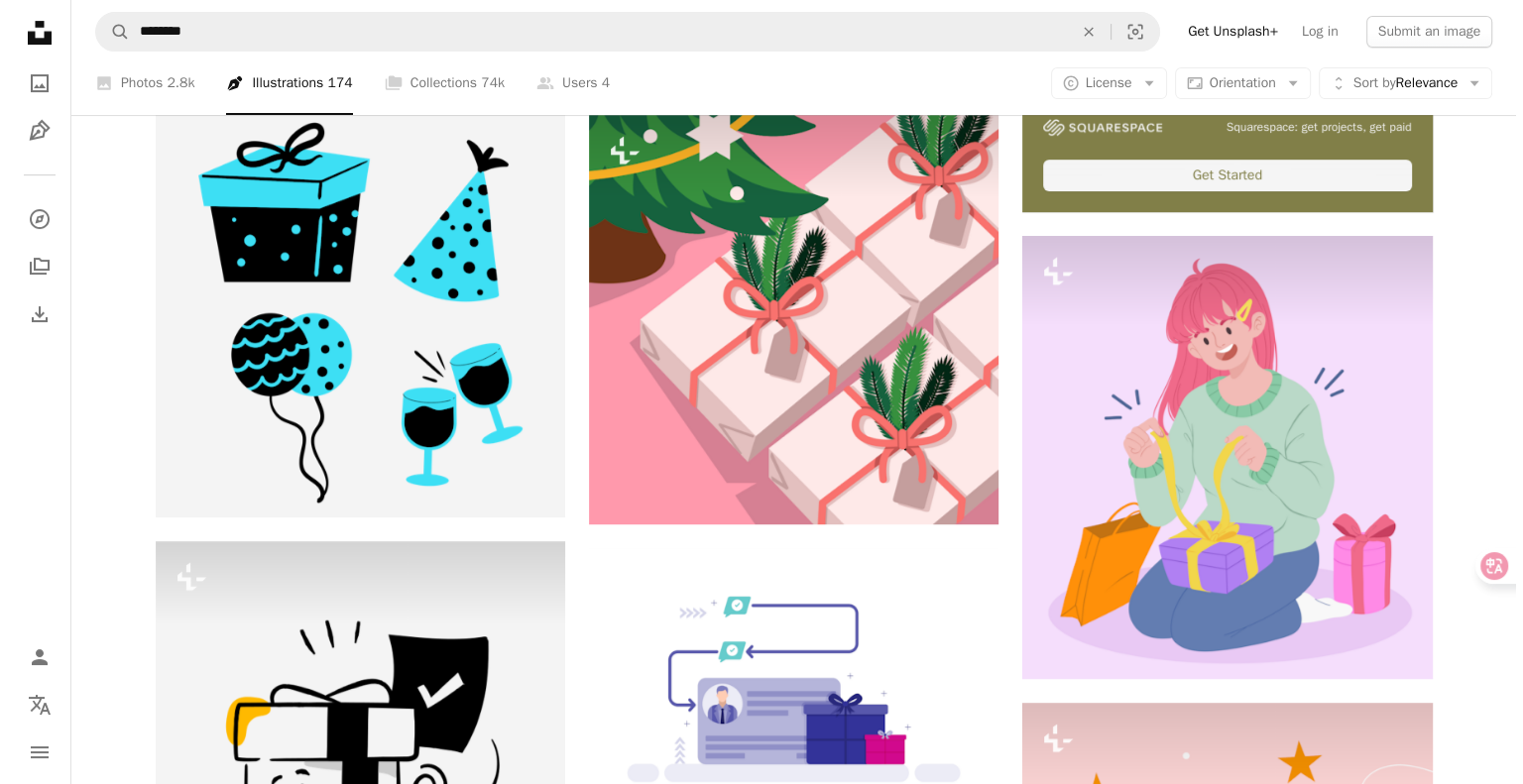 scroll, scrollTop: 793, scrollLeft: 0, axis: vertical 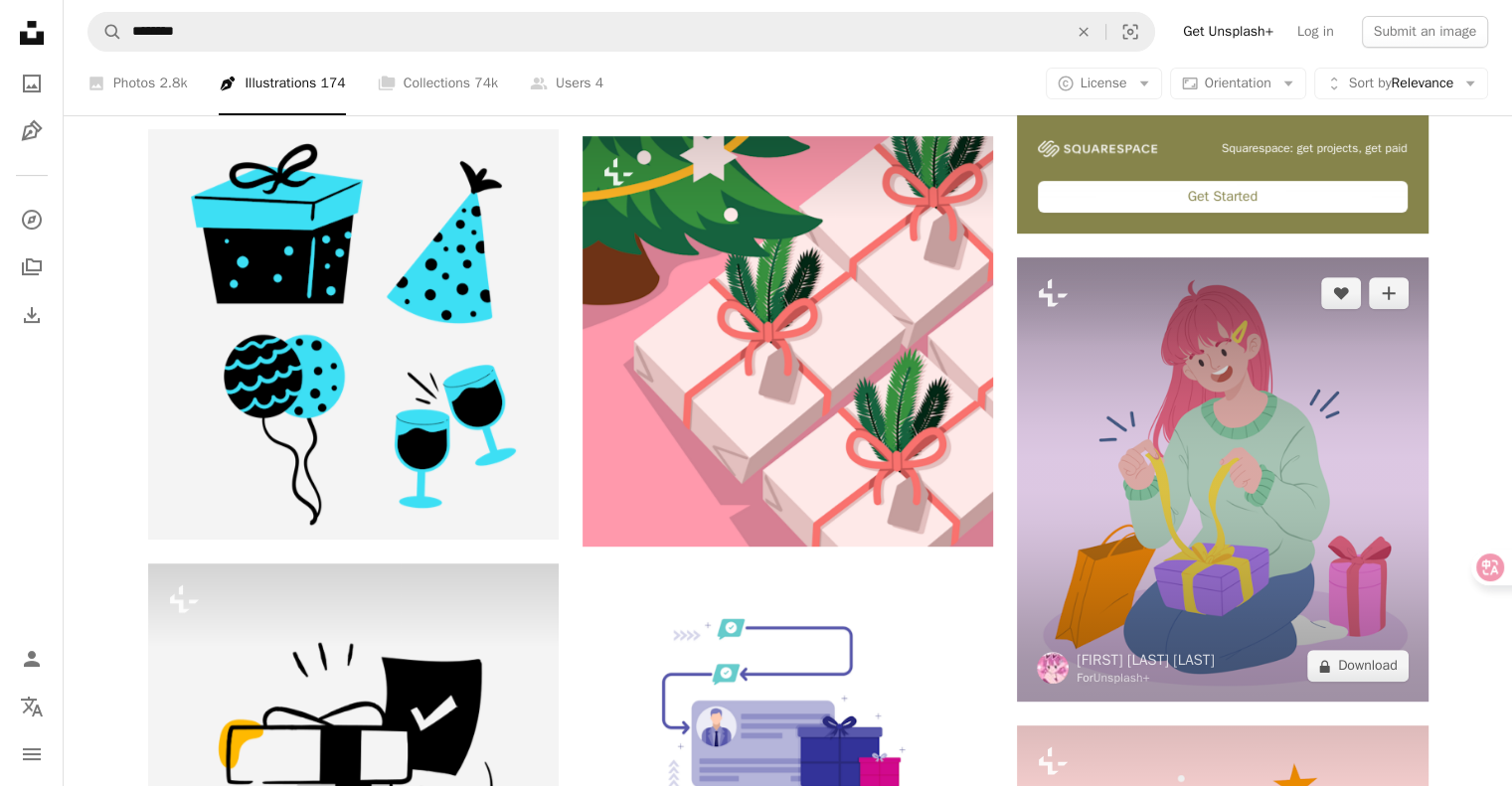 click at bounding box center [1222, 479] 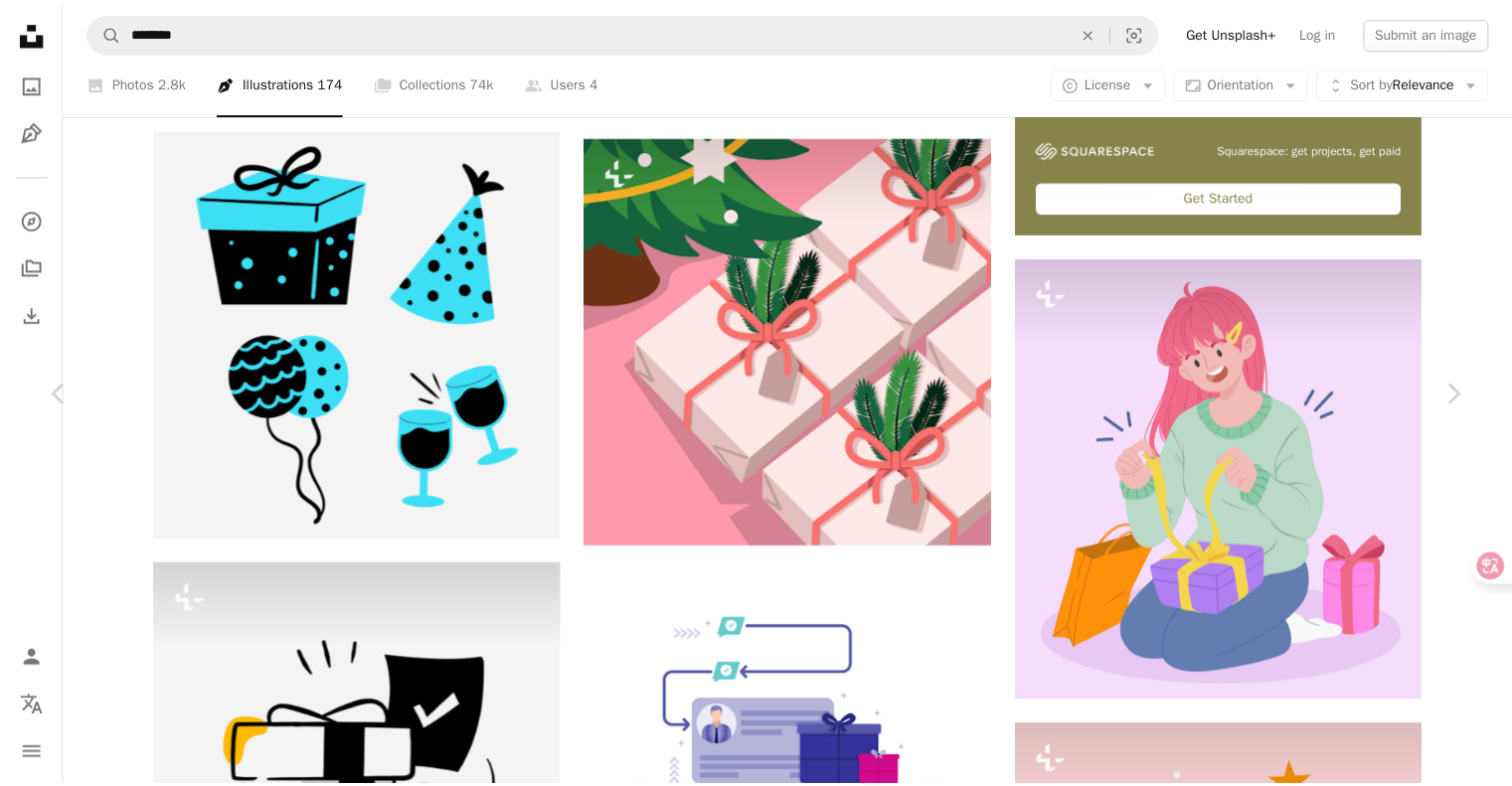 scroll, scrollTop: 795, scrollLeft: 0, axis: vertical 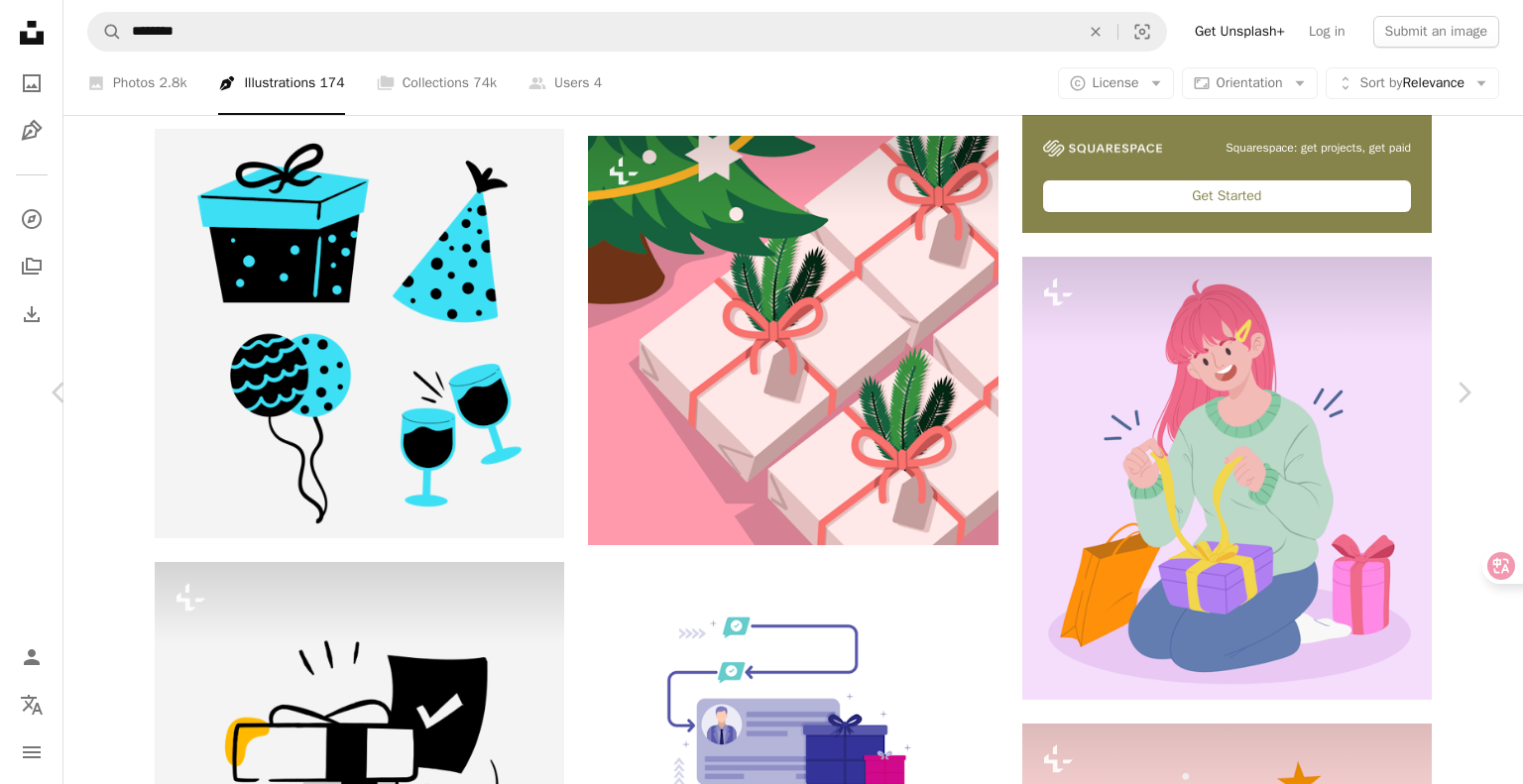 click on "An X shape" at bounding box center [20, 20] 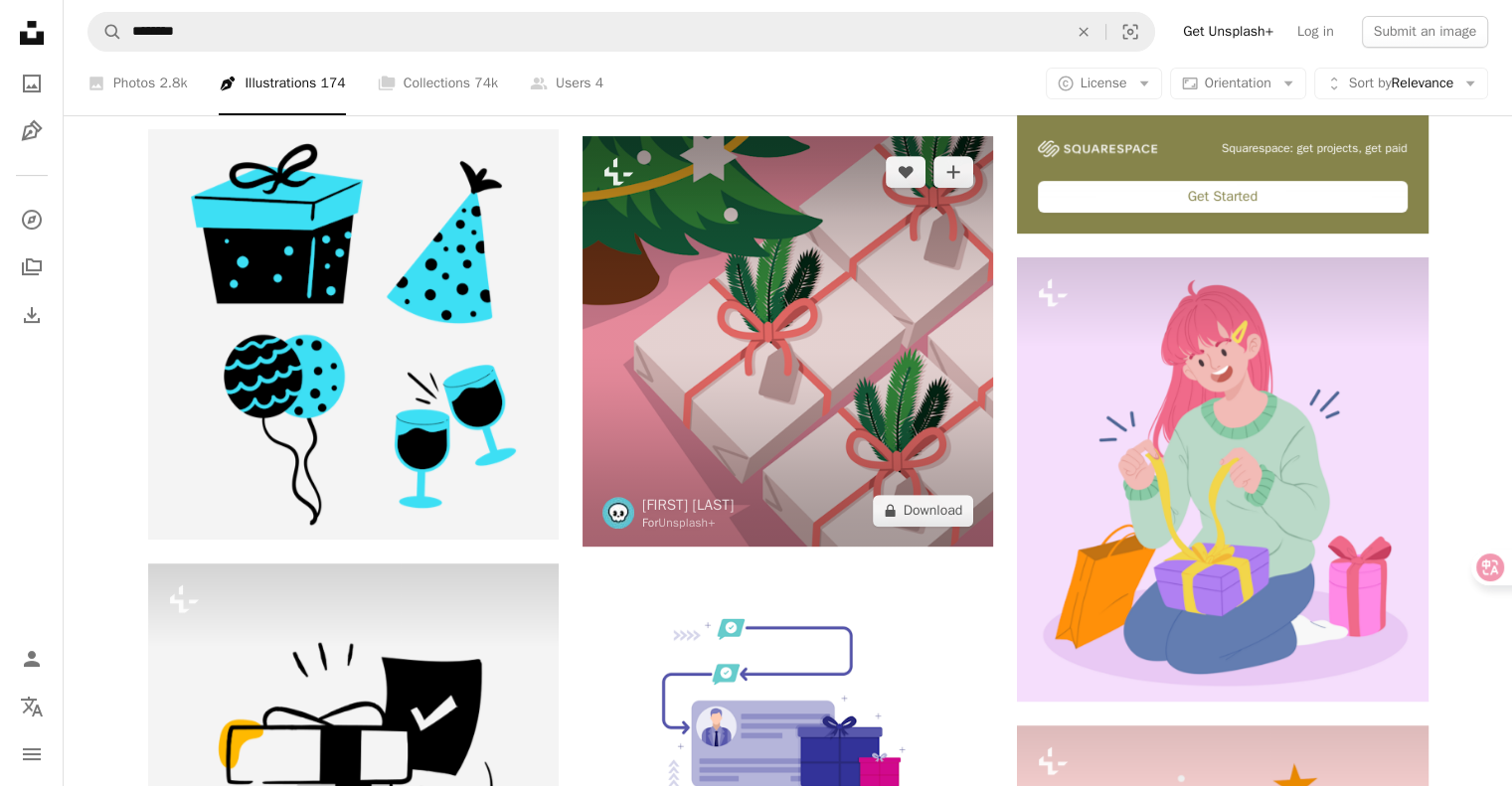click at bounding box center (787, 341) 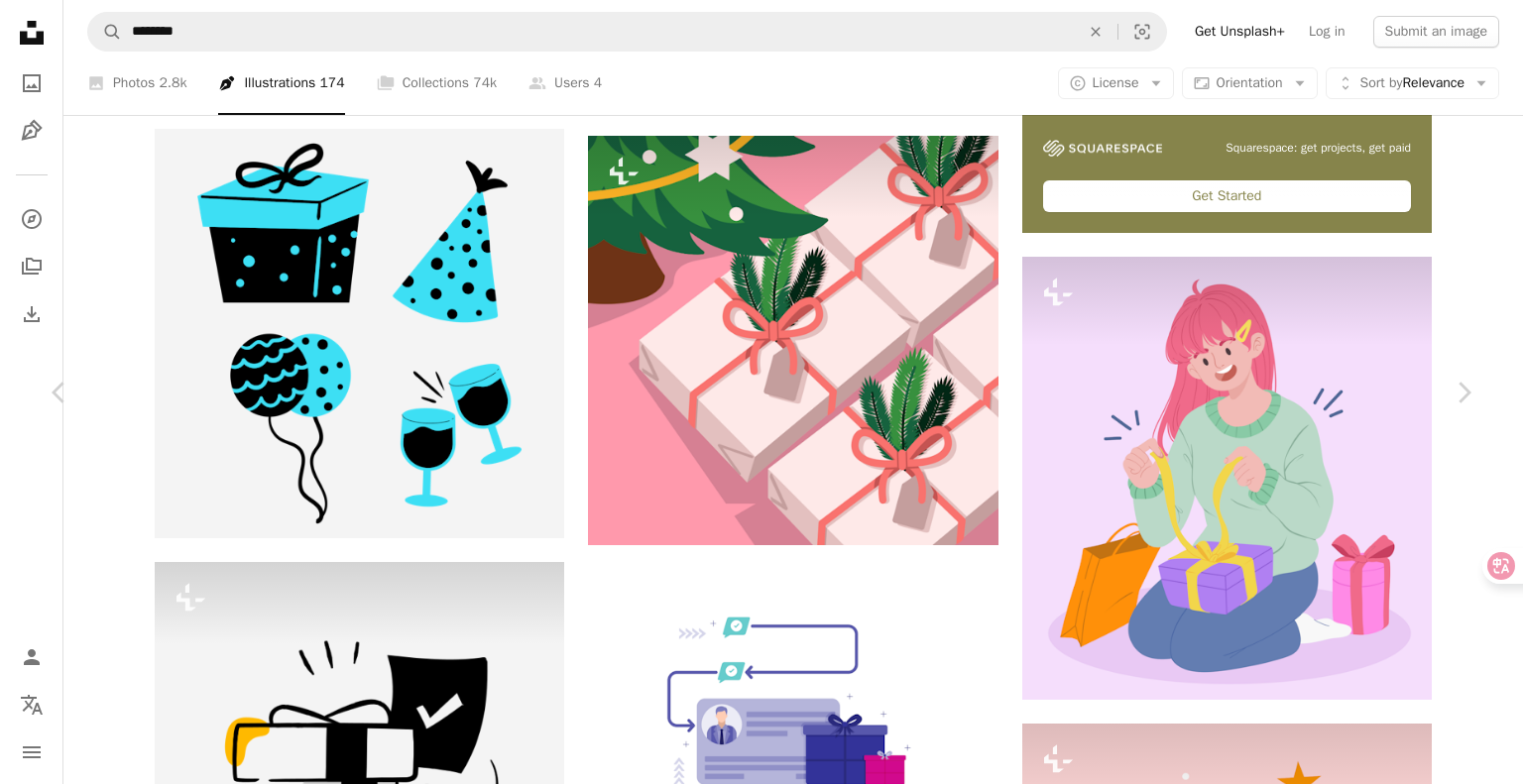 drag, startPoint x: 789, startPoint y: 306, endPoint x: 1118, endPoint y: 328, distance: 329.73474 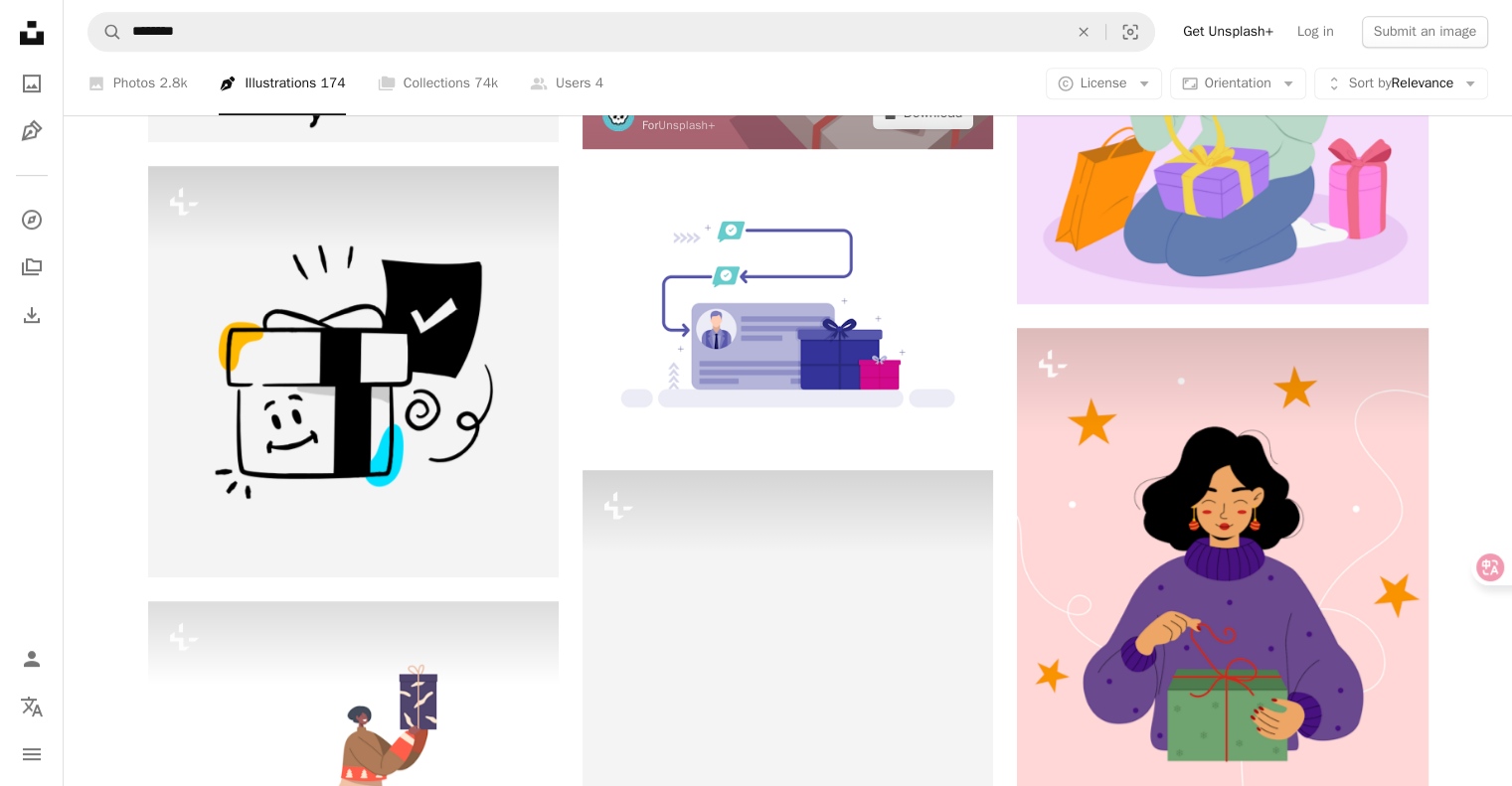 scroll, scrollTop: 894, scrollLeft: 0, axis: vertical 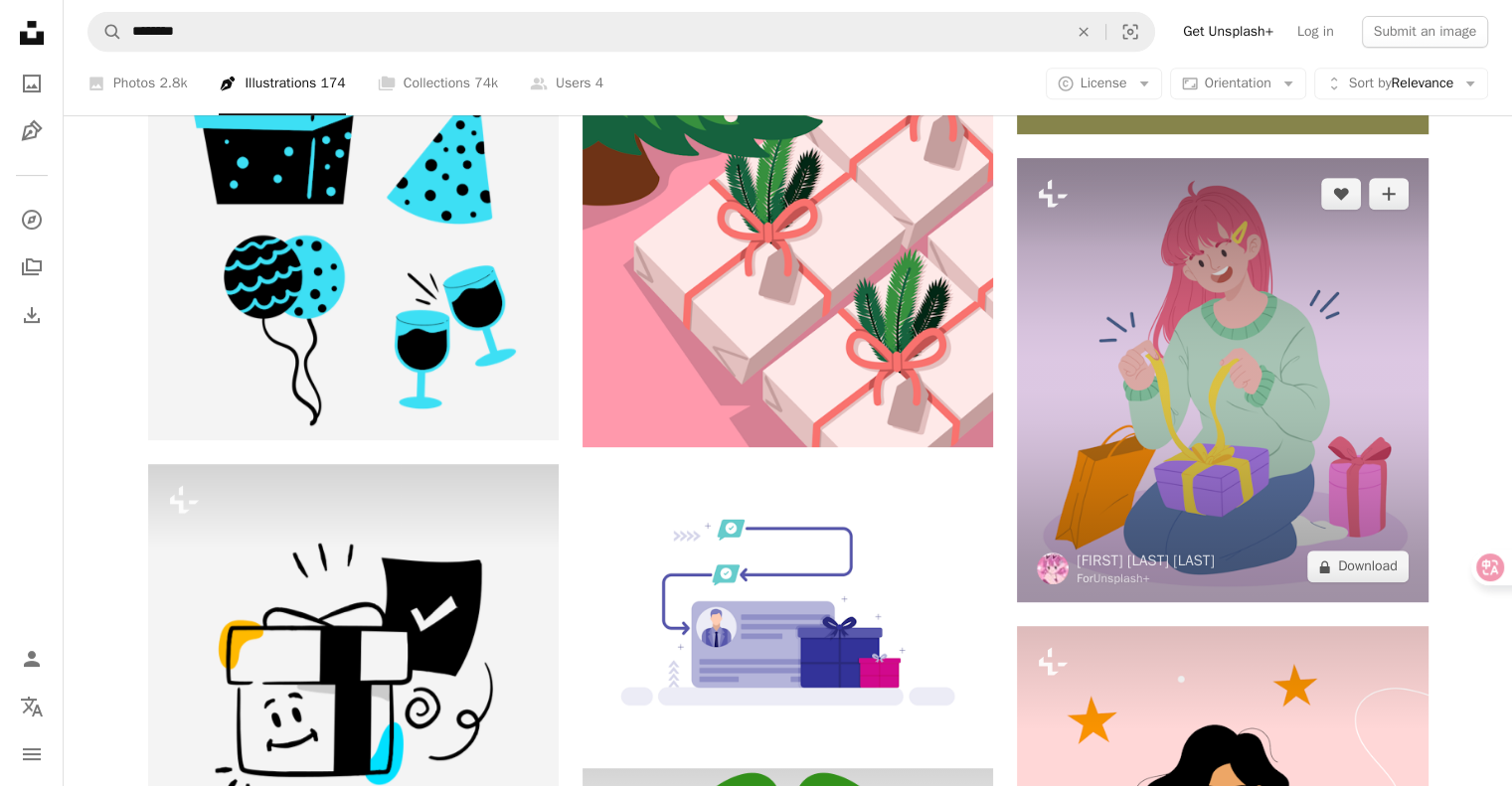 click at bounding box center [1222, 380] 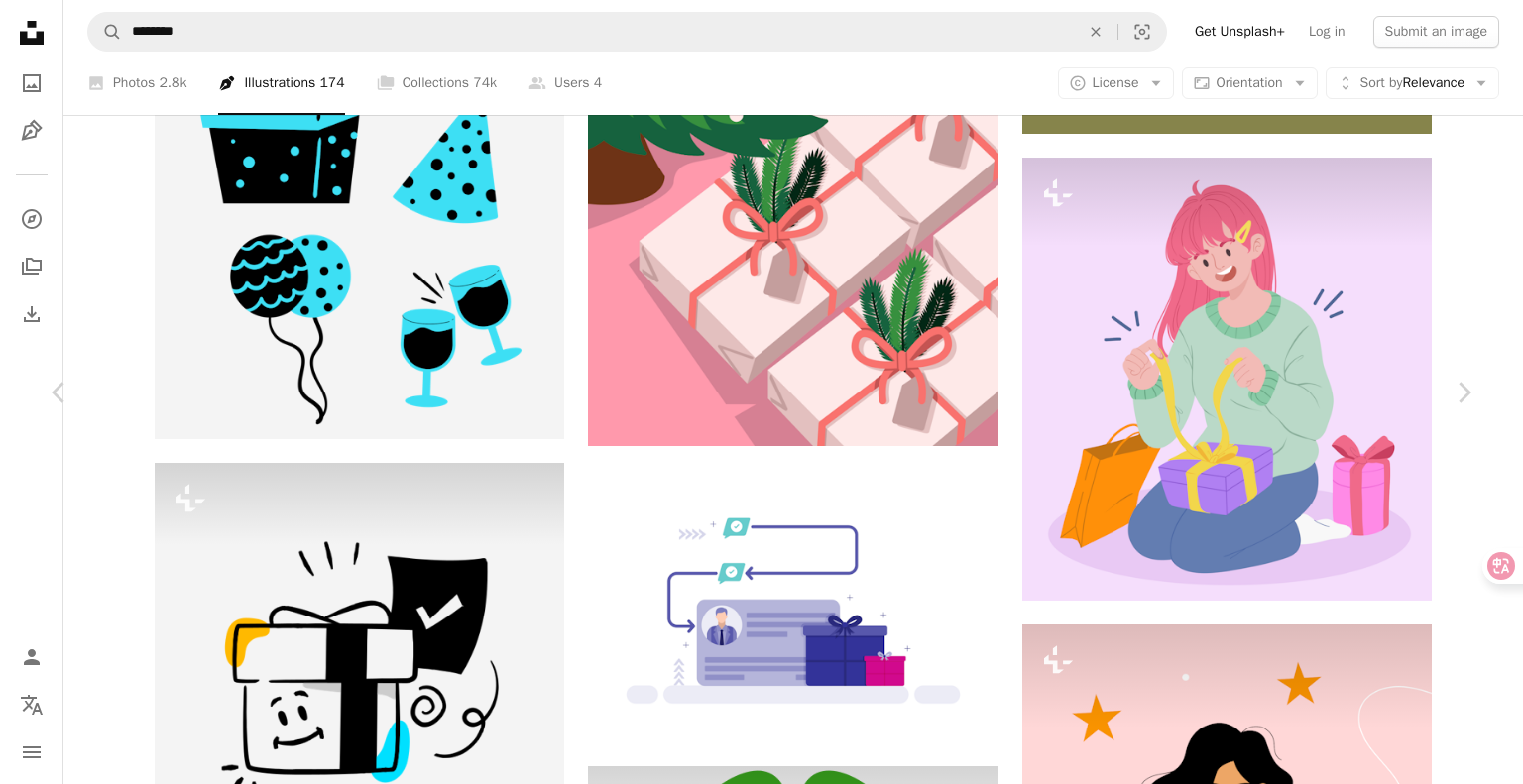 click on "An X shape" at bounding box center [20, 20] 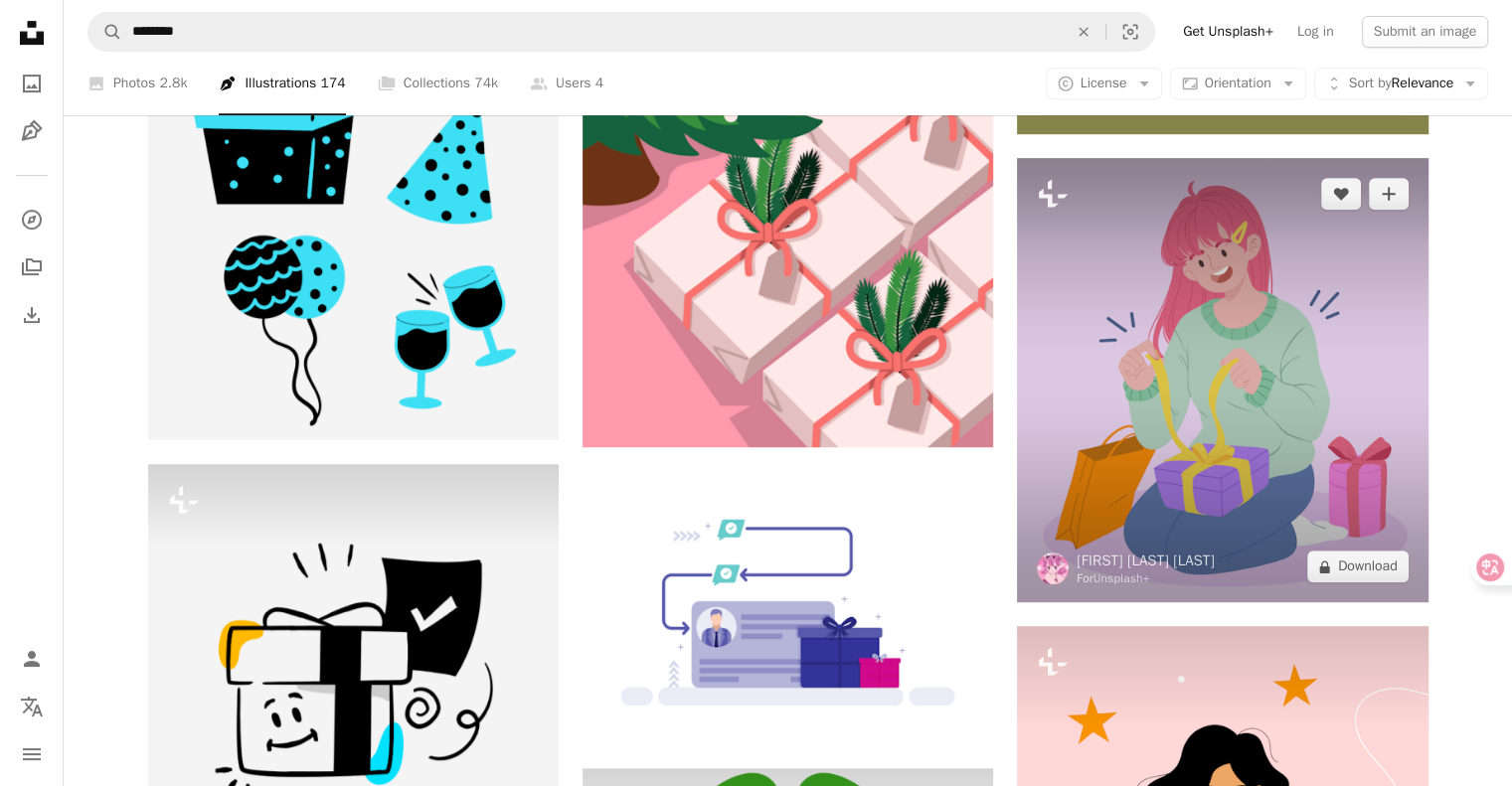 click at bounding box center (1222, 380) 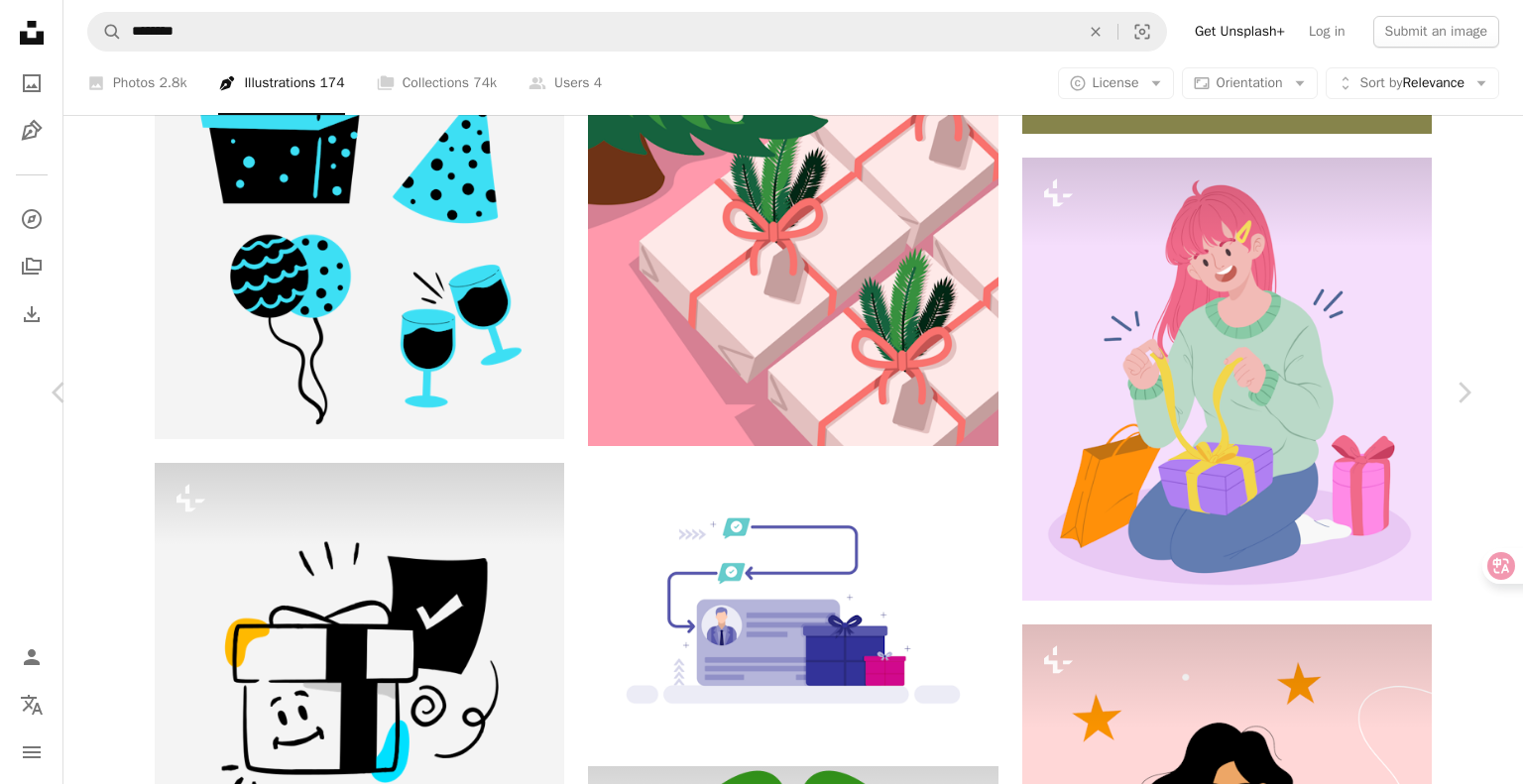 click on "An X shape" at bounding box center [20, 20] 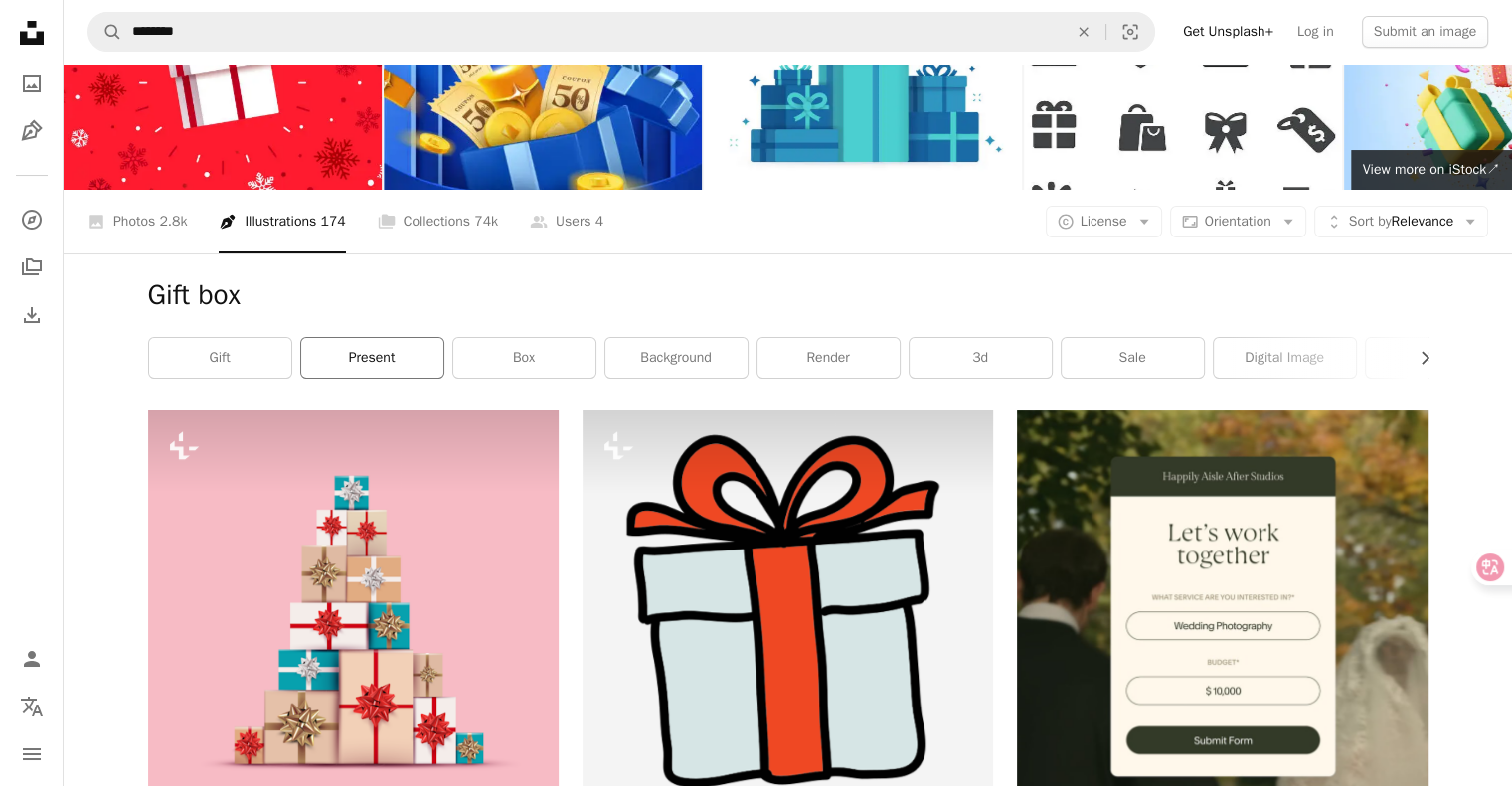 scroll, scrollTop: 0, scrollLeft: 0, axis: both 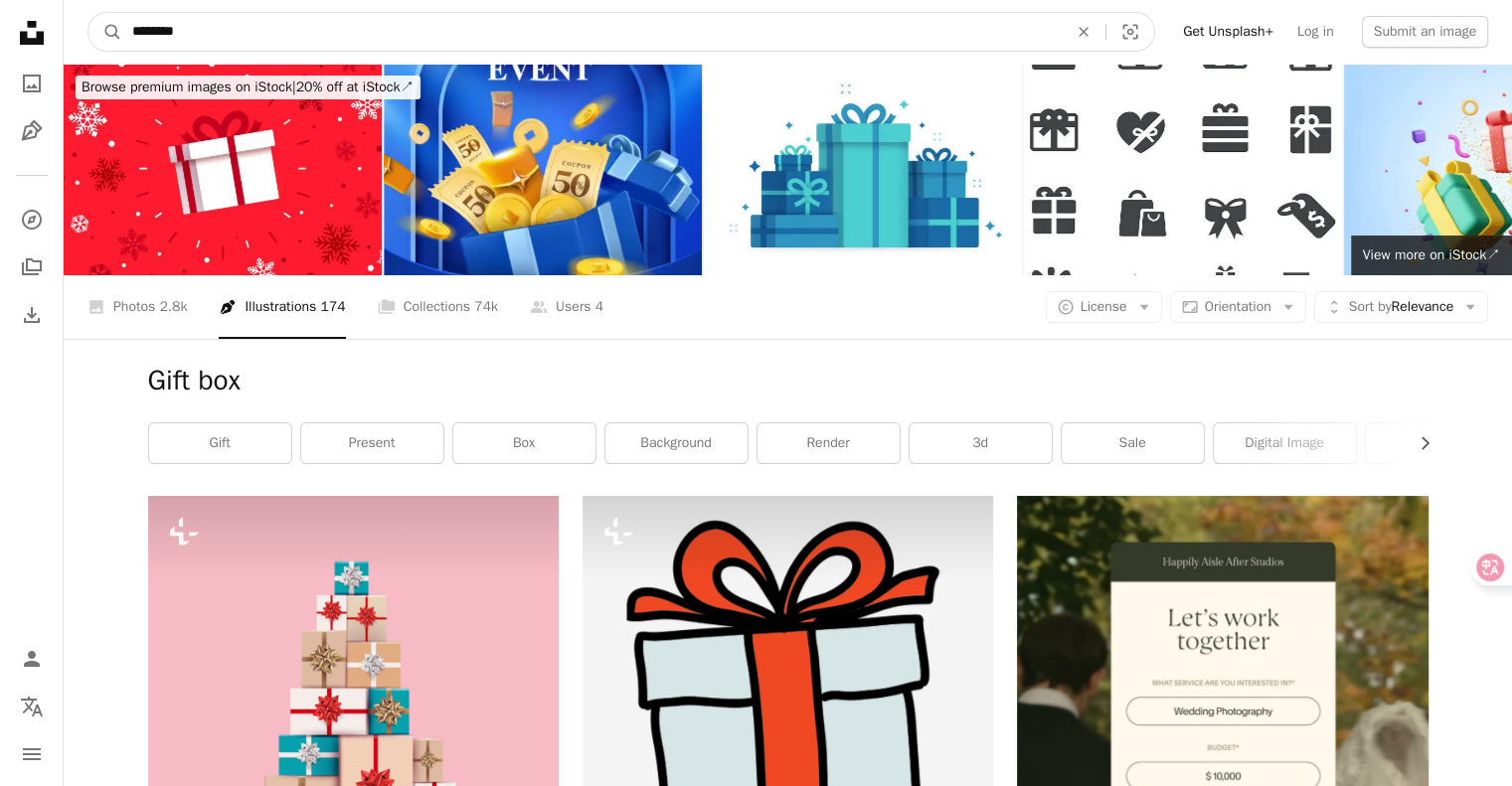drag, startPoint x: 286, startPoint y: 39, endPoint x: 46, endPoint y: 0, distance: 243.1481 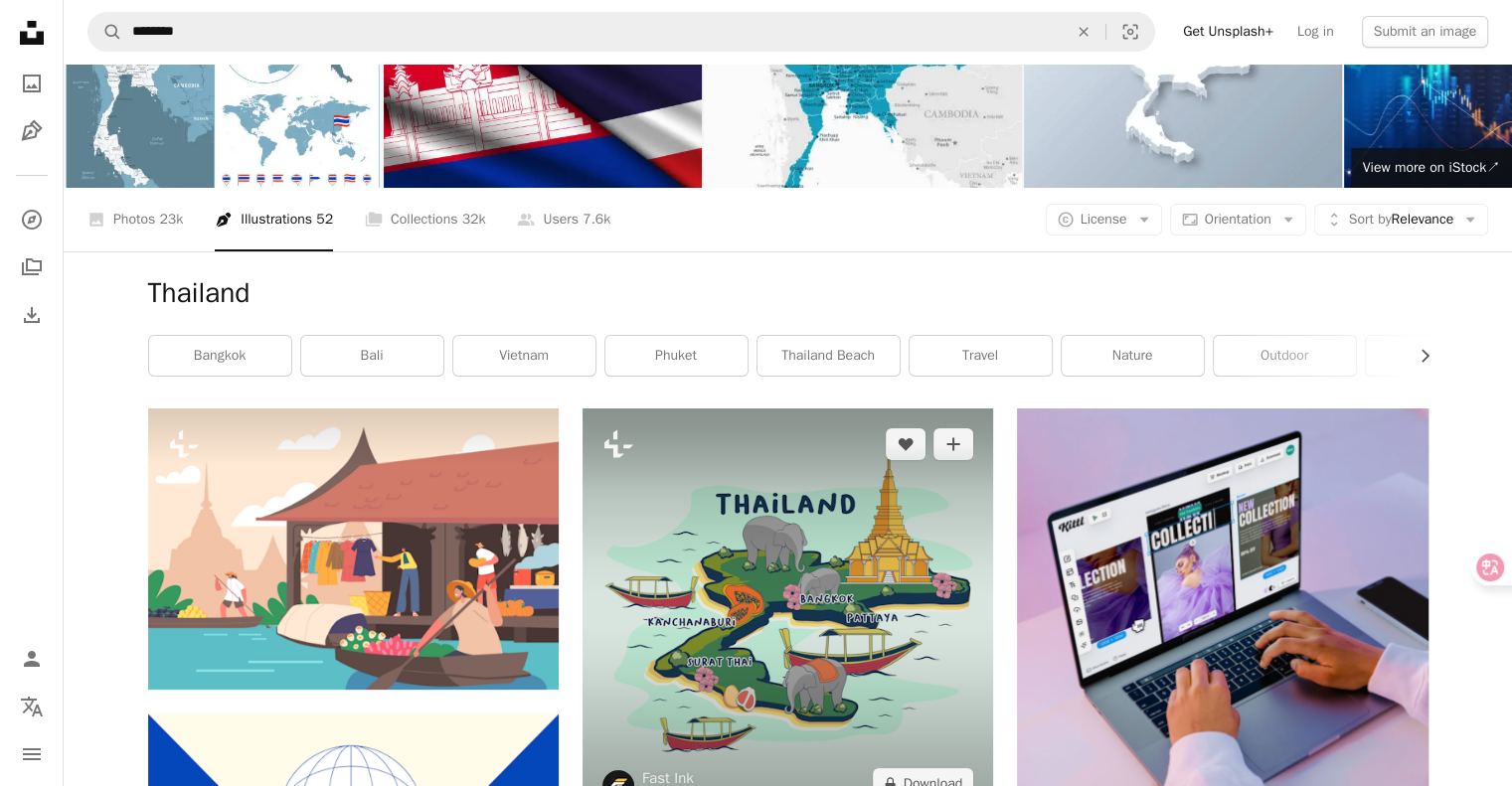 scroll, scrollTop: 99, scrollLeft: 0, axis: vertical 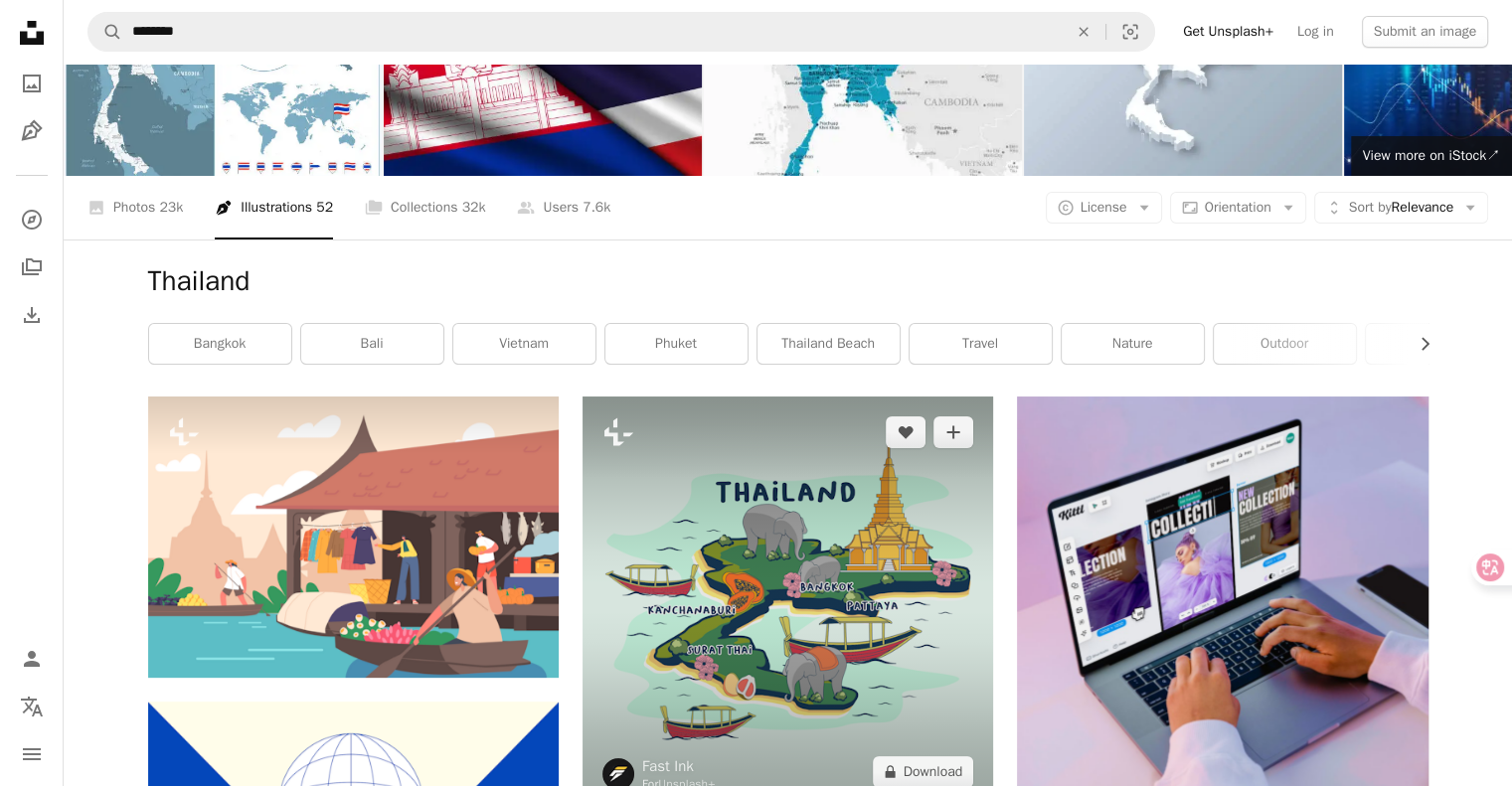 click at bounding box center [787, 601] 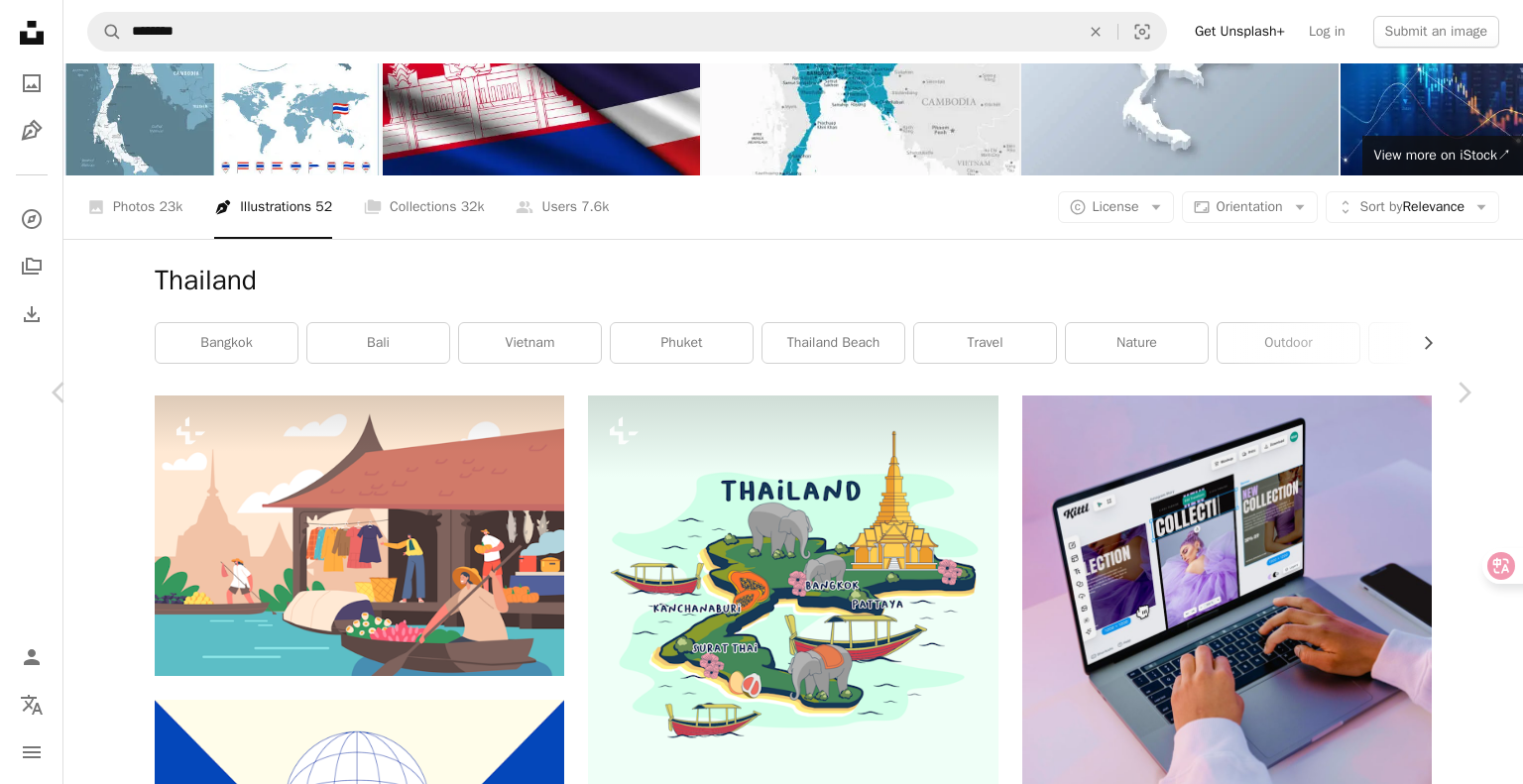 click on "An X shape" at bounding box center [20, 20] 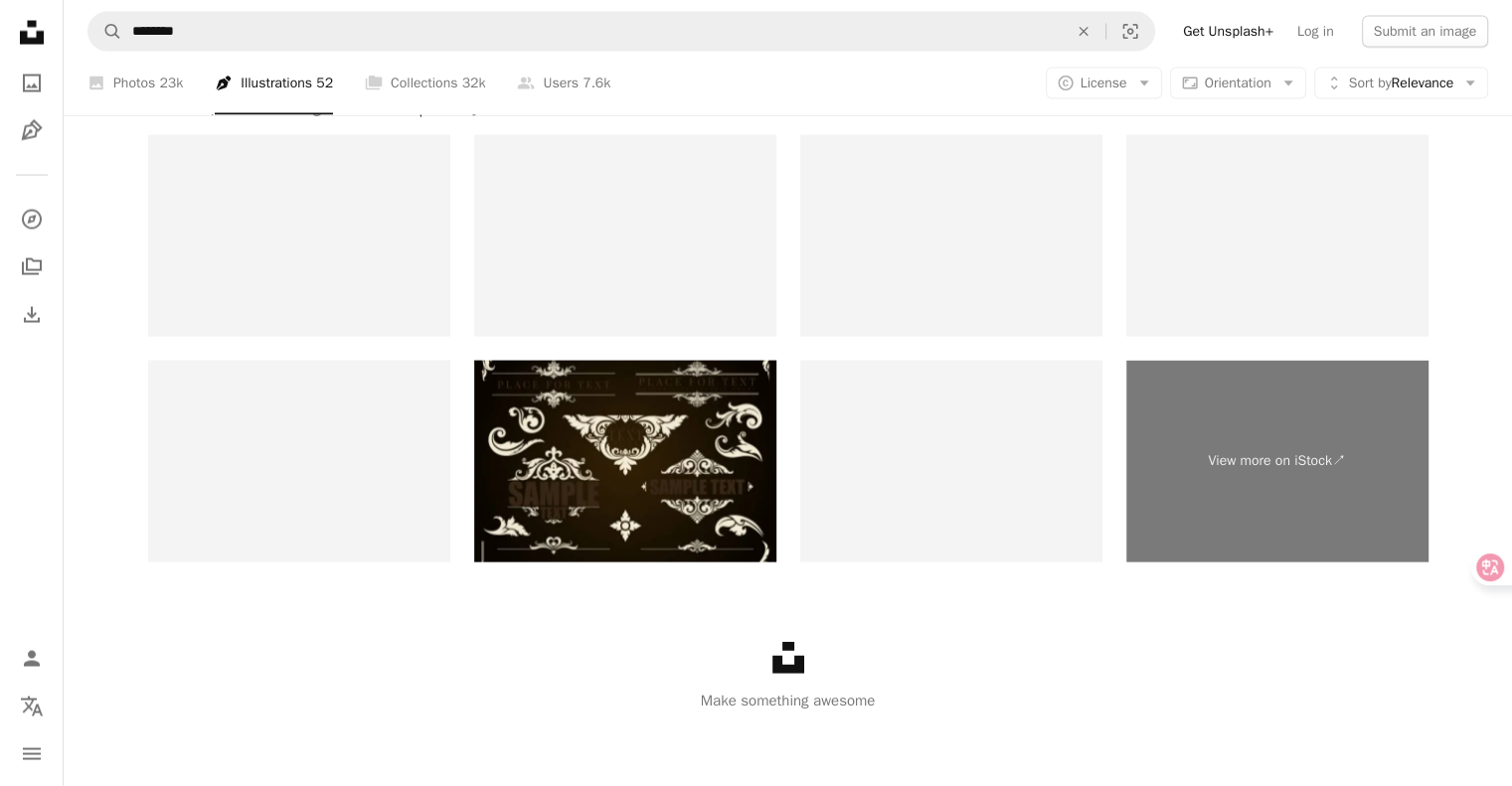 scroll, scrollTop: 4122, scrollLeft: 0, axis: vertical 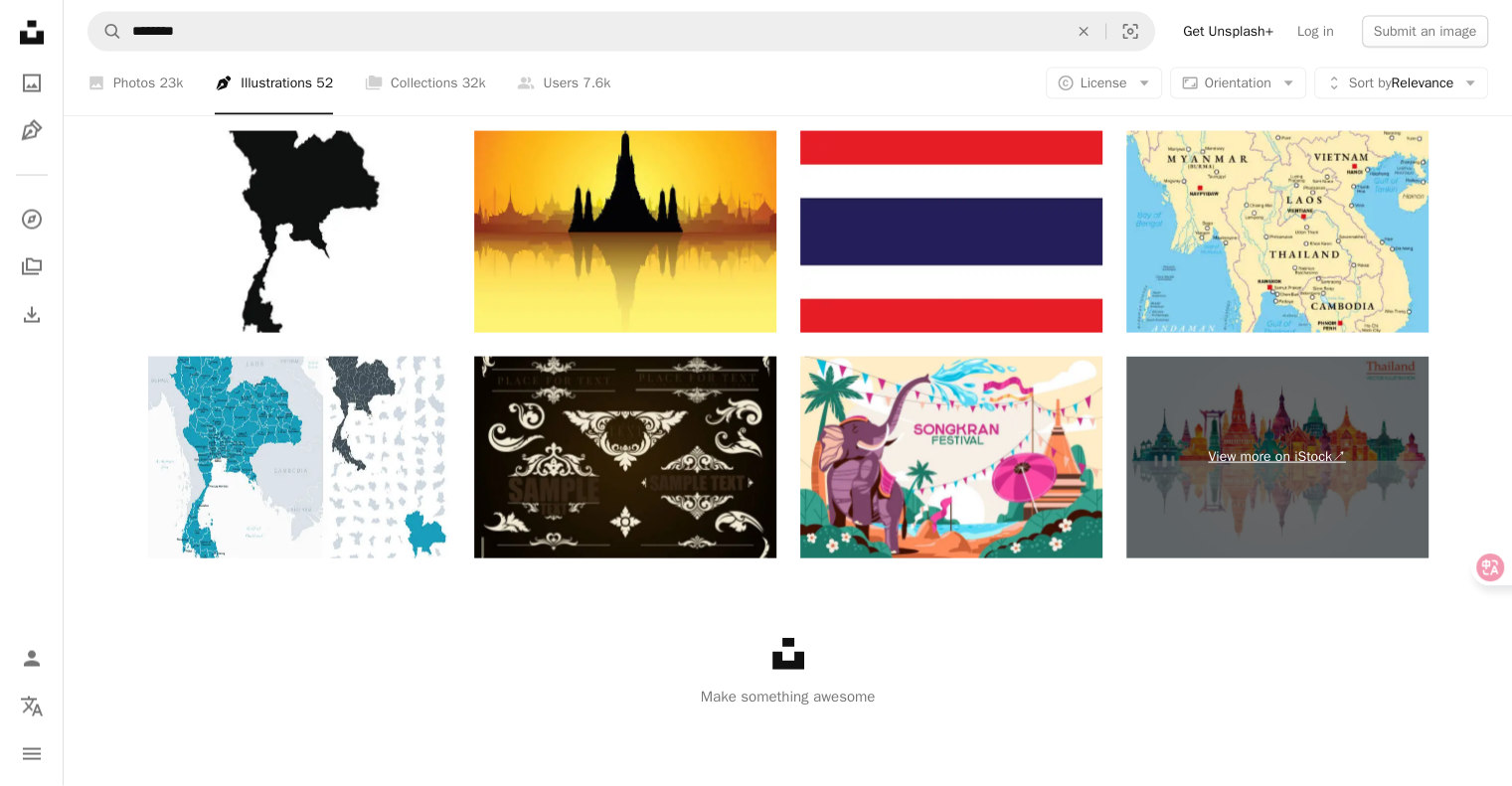 click on "View more on iStock  ↗" at bounding box center [1277, 457] 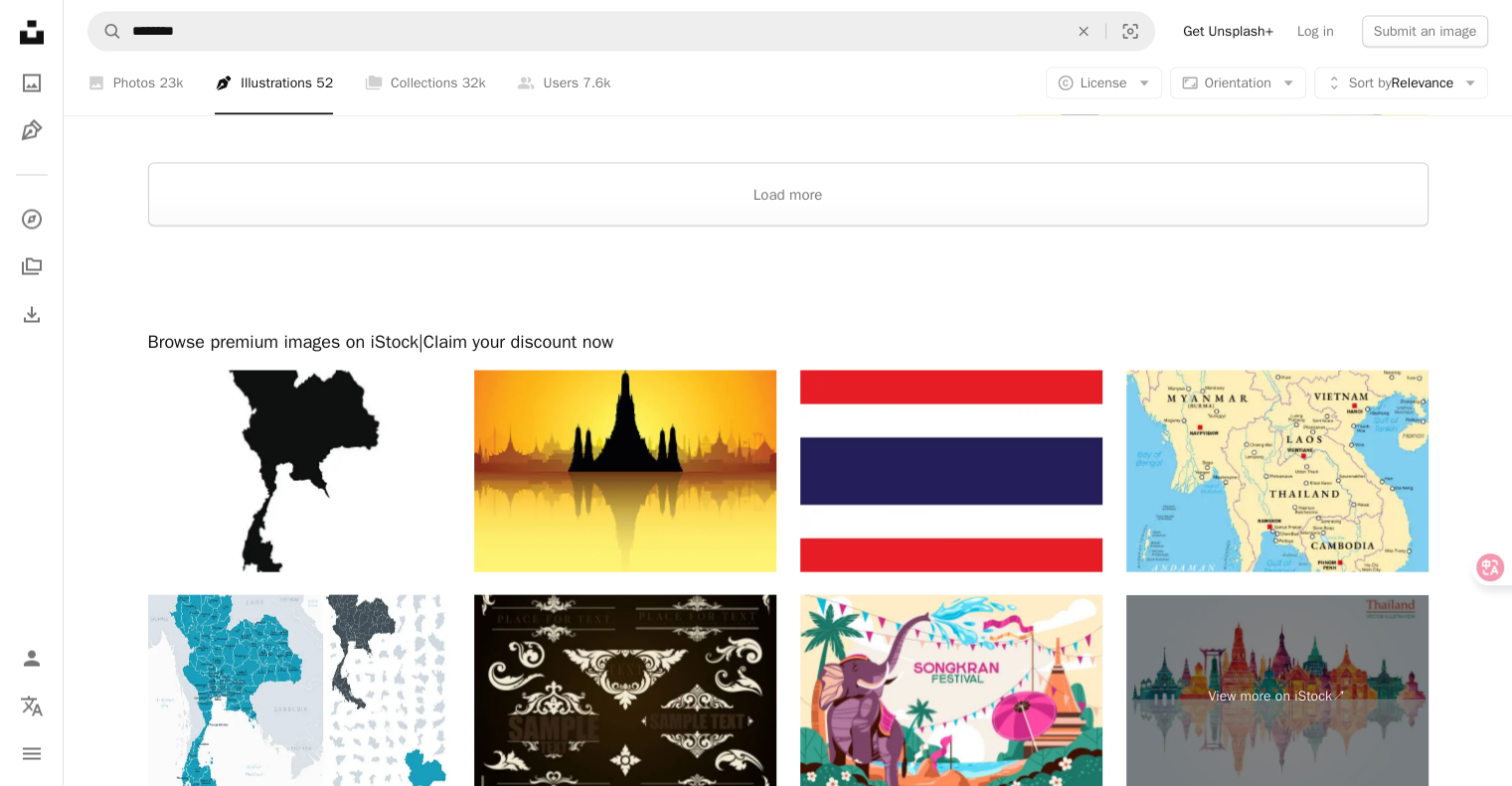 scroll, scrollTop: 3724, scrollLeft: 0, axis: vertical 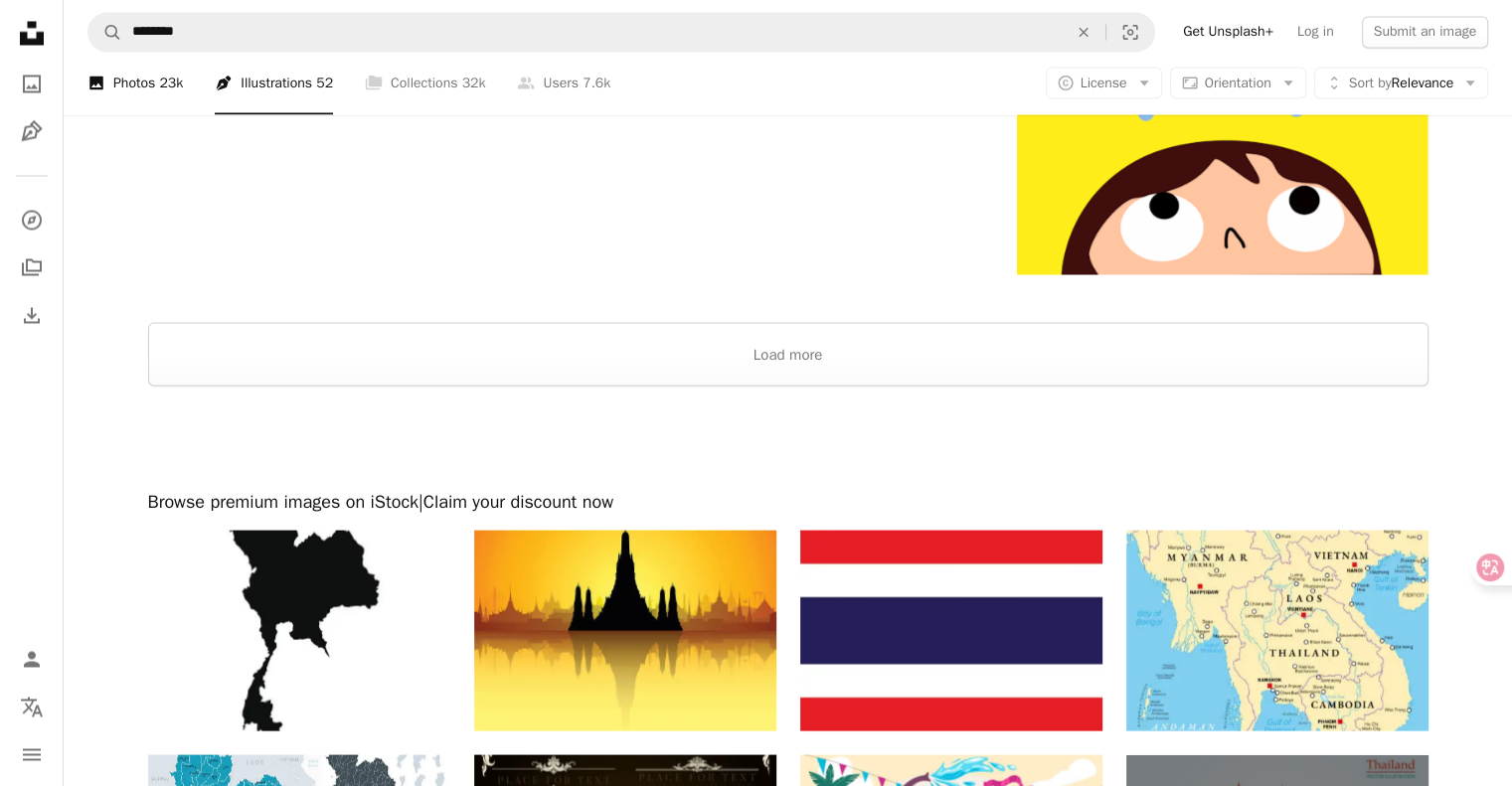 click on "23k" at bounding box center [171, 83] 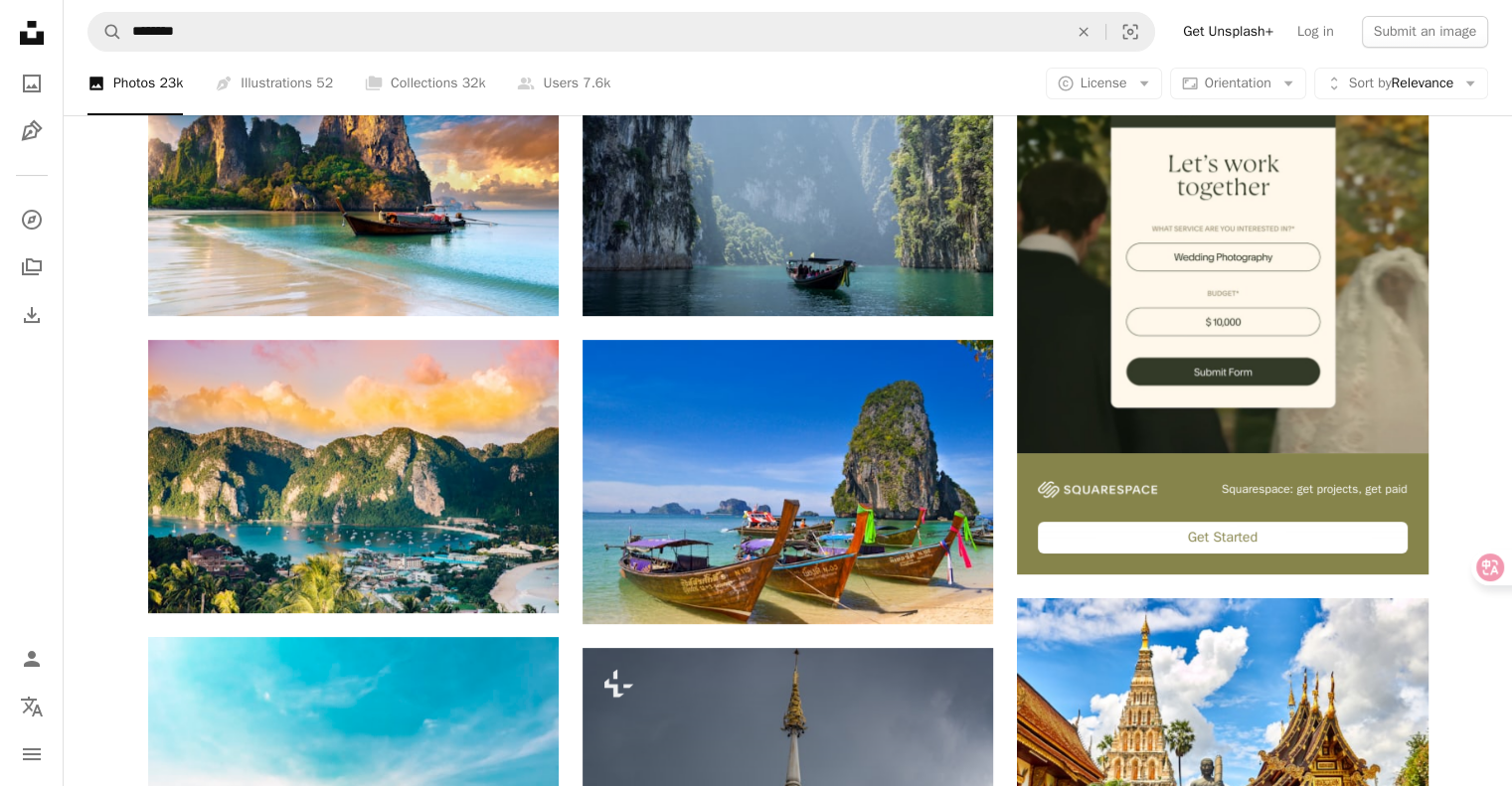 scroll, scrollTop: 596, scrollLeft: 0, axis: vertical 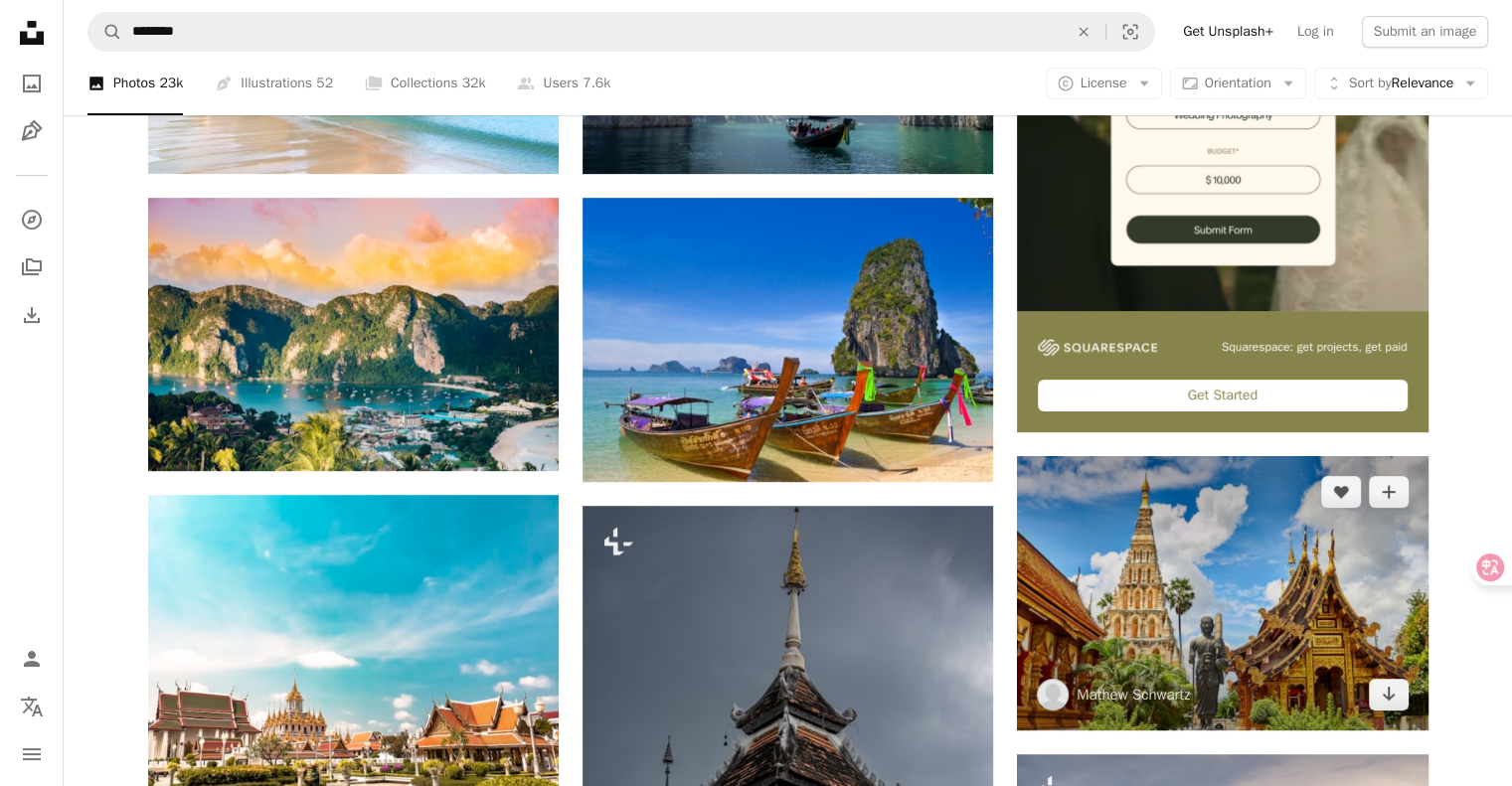 click at bounding box center [1222, 592] 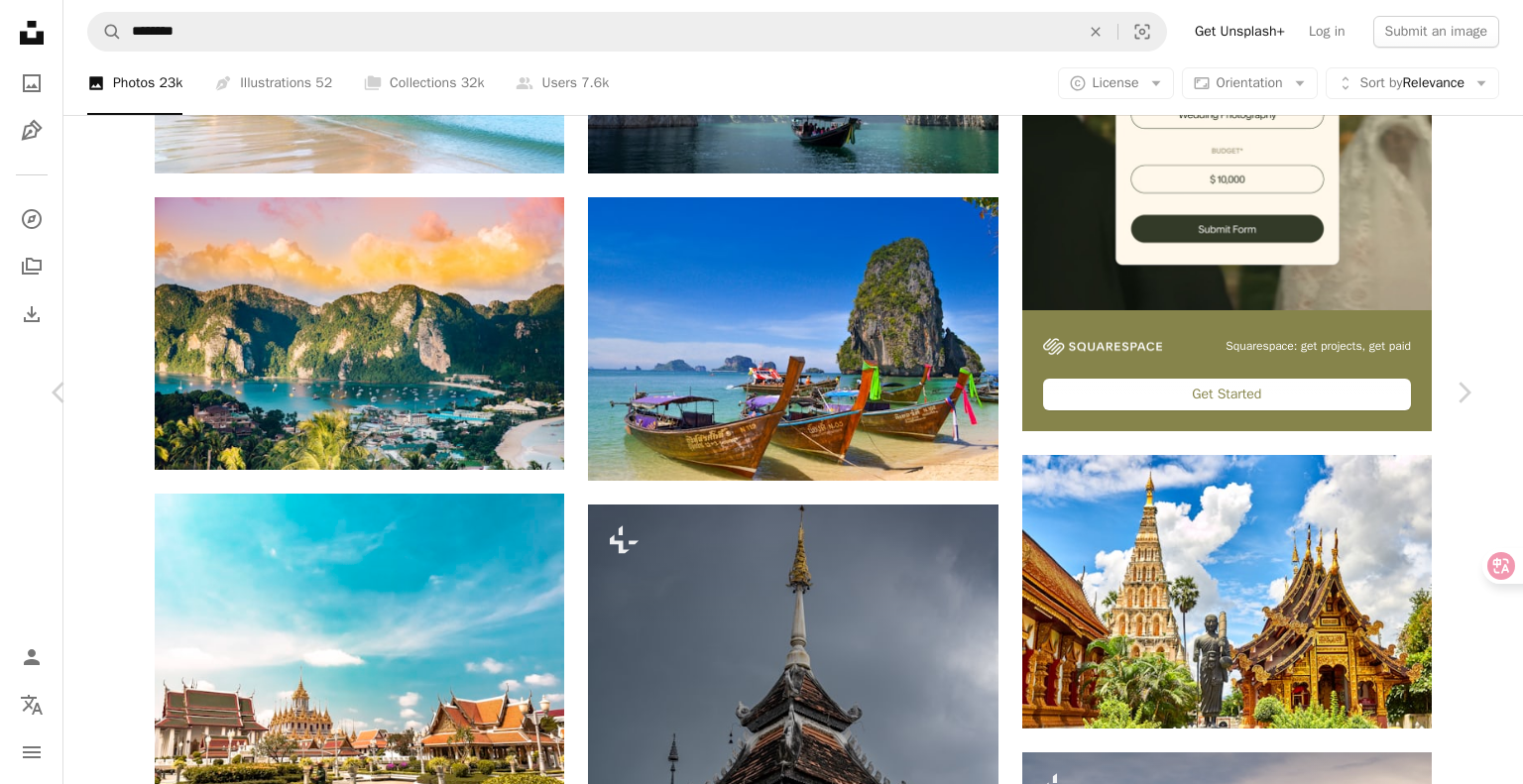 drag, startPoint x: 694, startPoint y: 288, endPoint x: 1215, endPoint y: 360, distance: 525.9515 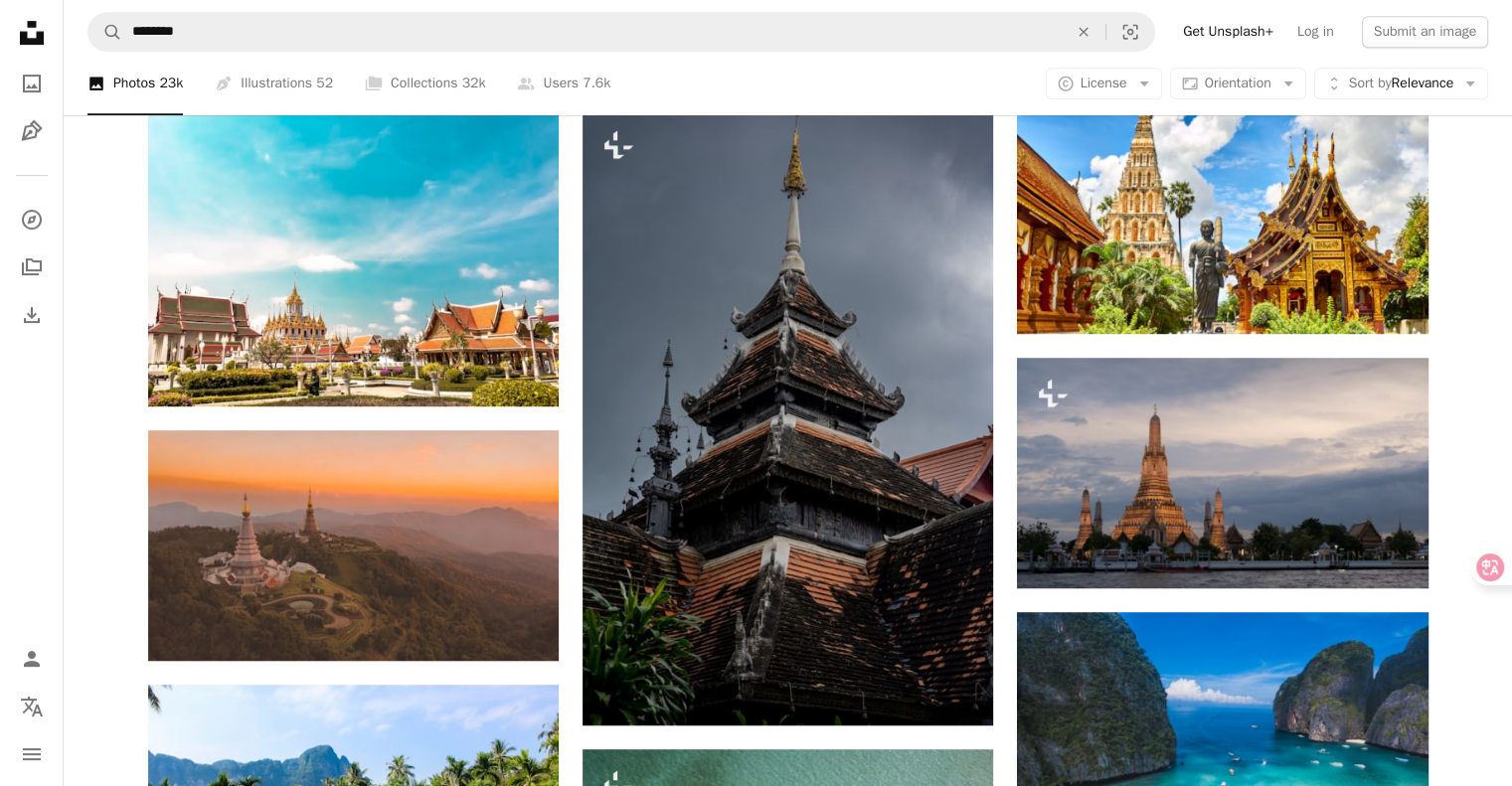 scroll, scrollTop: 894, scrollLeft: 0, axis: vertical 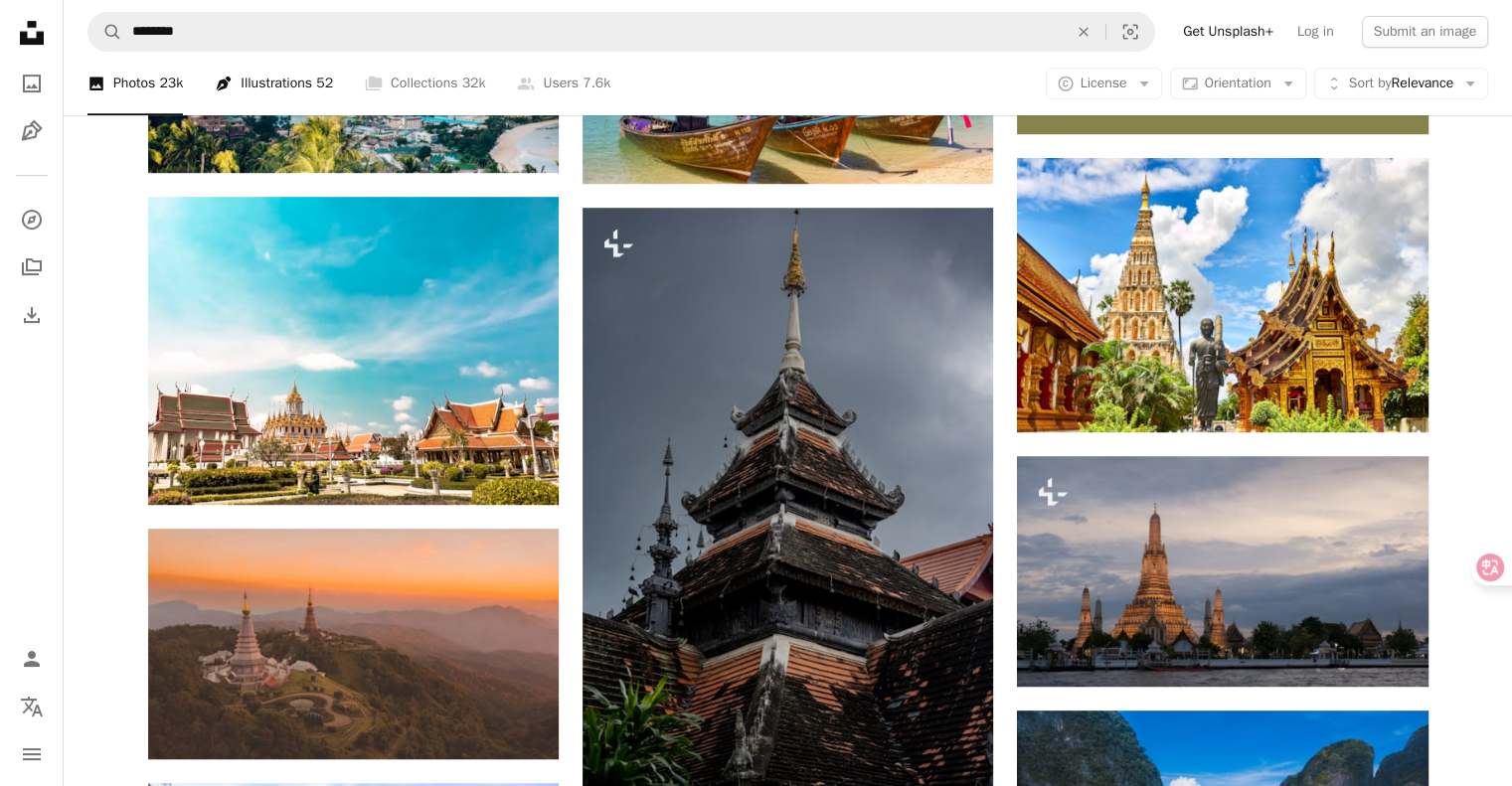 click on "Pen Tool Illustrations   52" at bounding box center (273, 83) 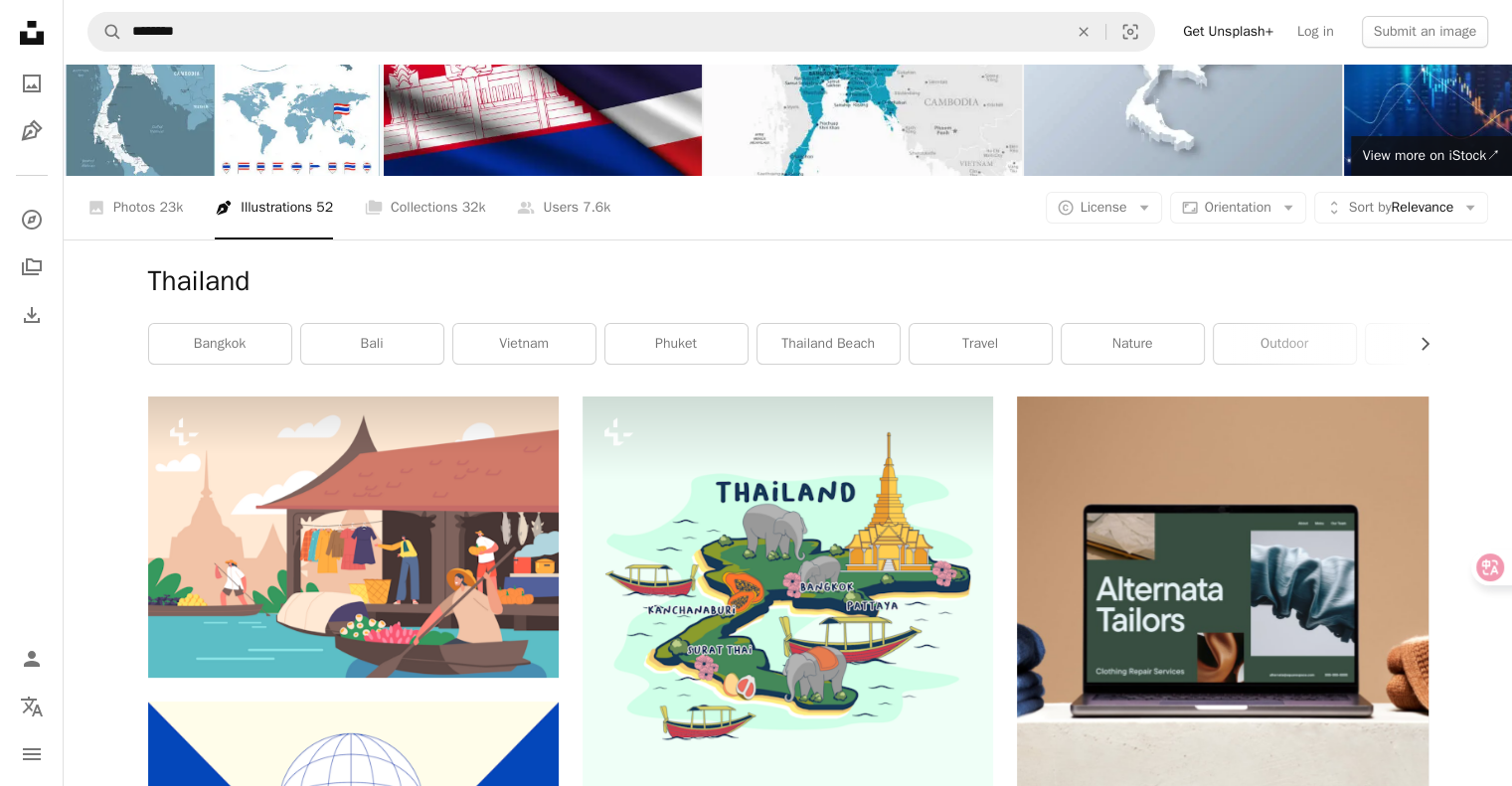 scroll, scrollTop: 298, scrollLeft: 0, axis: vertical 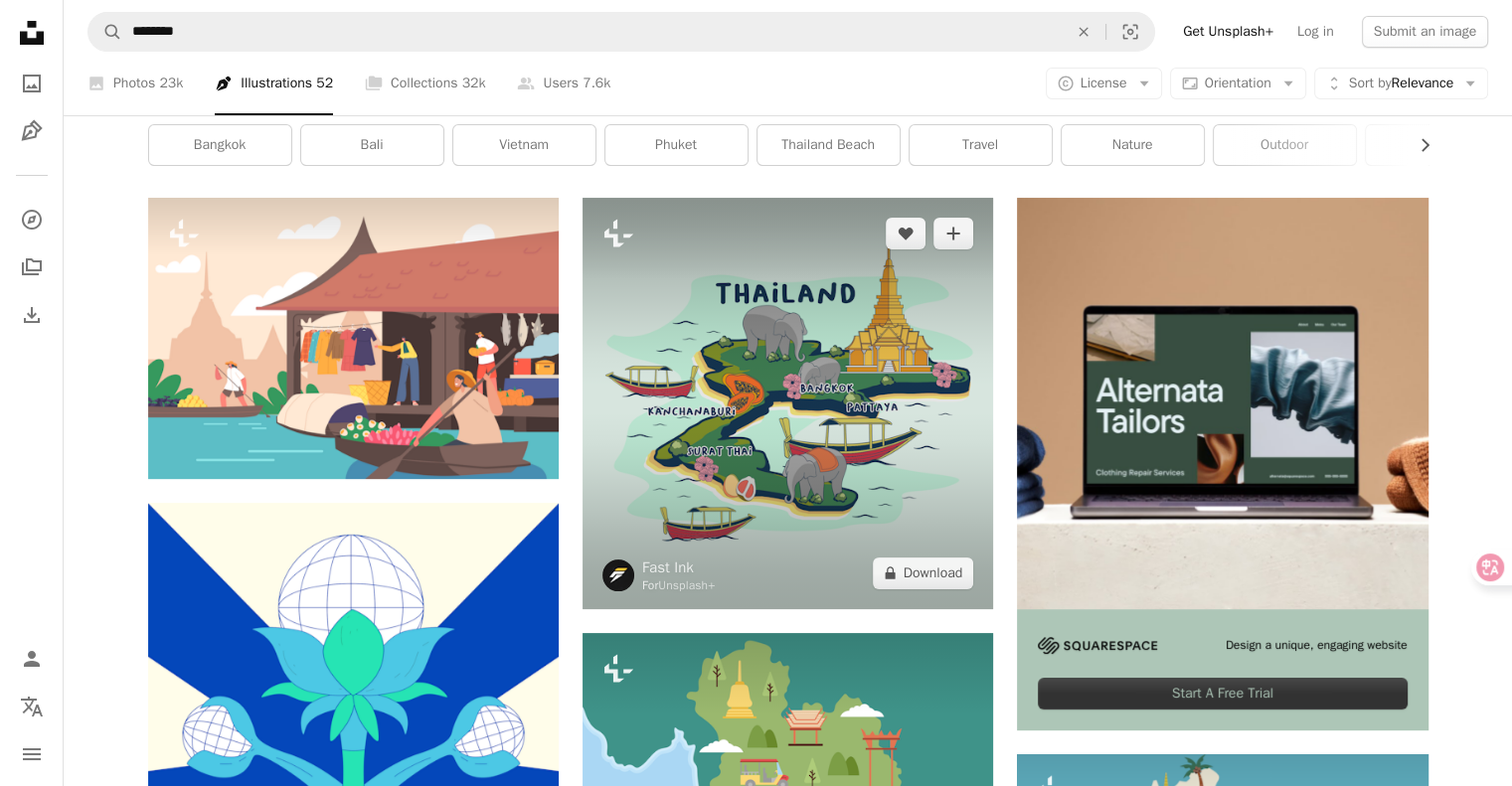 click at bounding box center [787, 402] 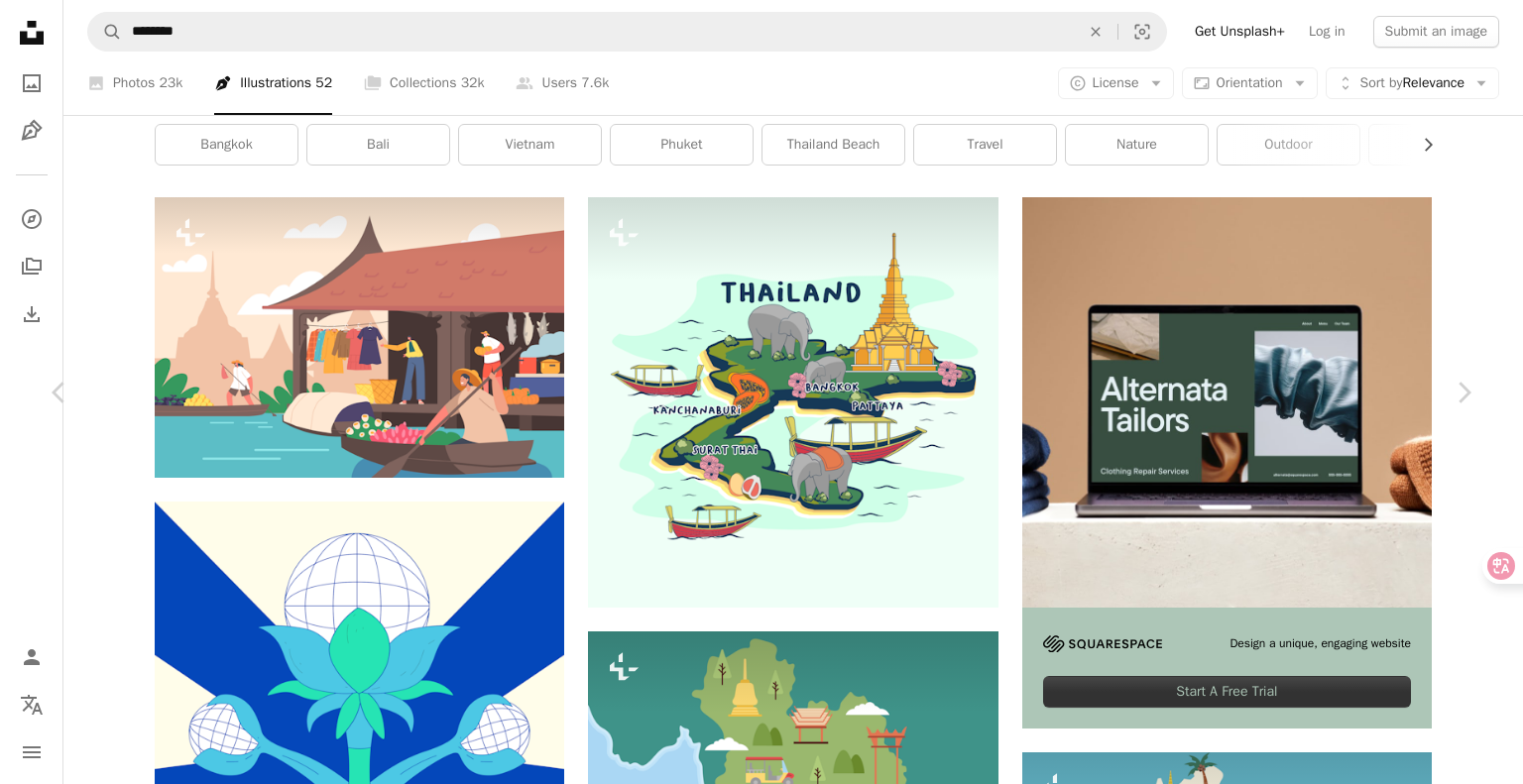 click on "An X shape" at bounding box center (20, 20) 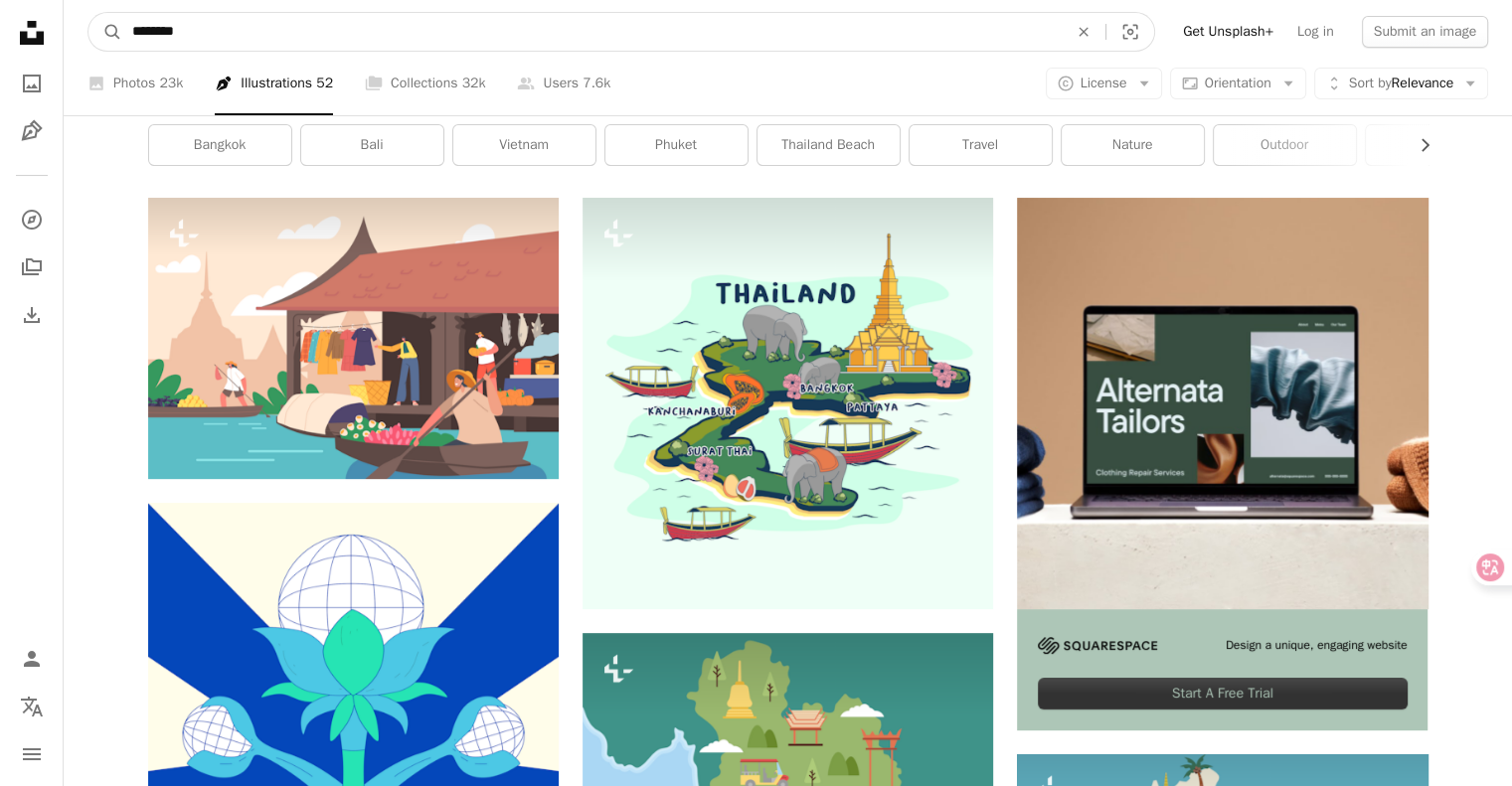 click on "********" at bounding box center (591, 32) 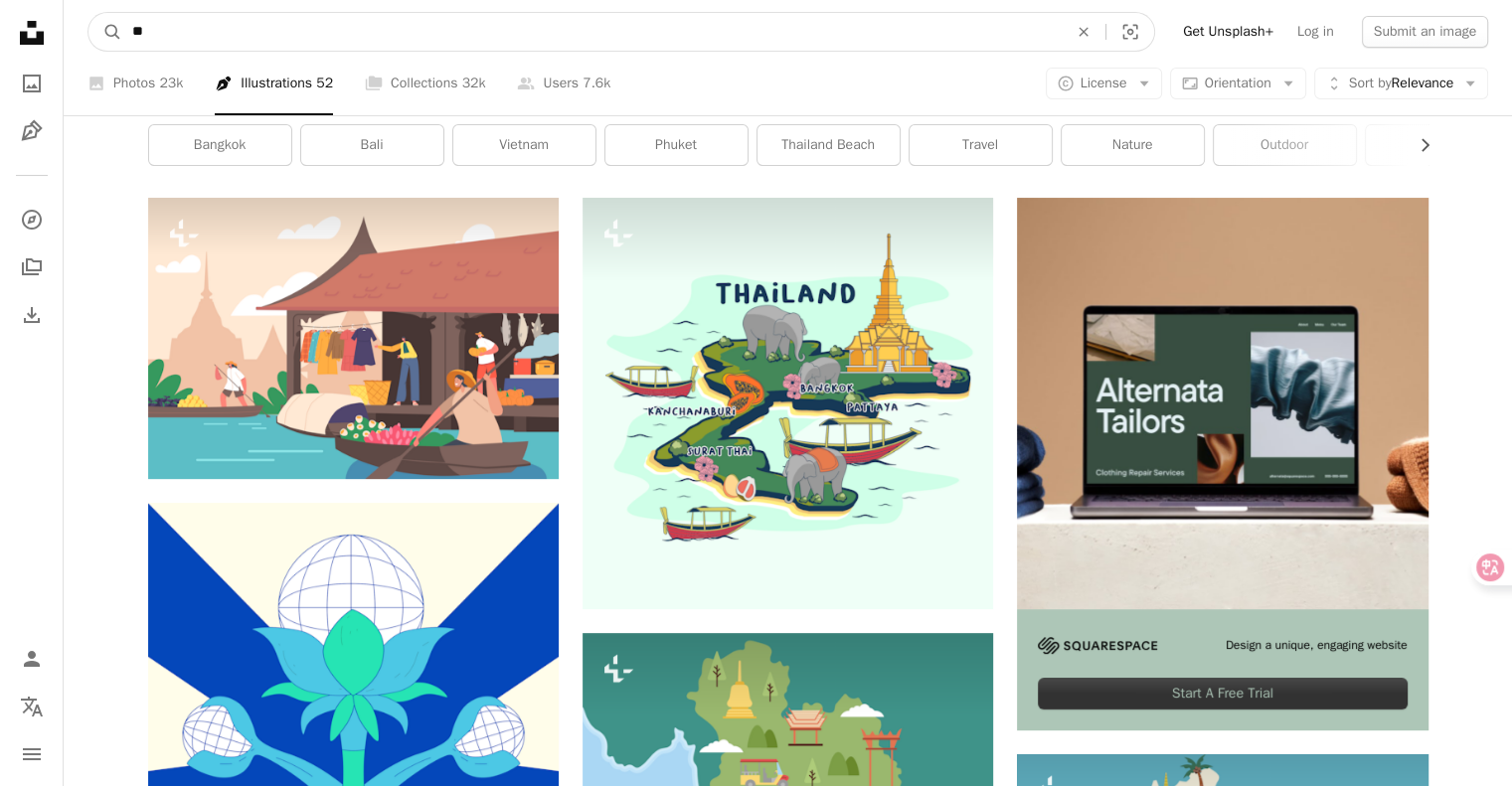 type on "*" 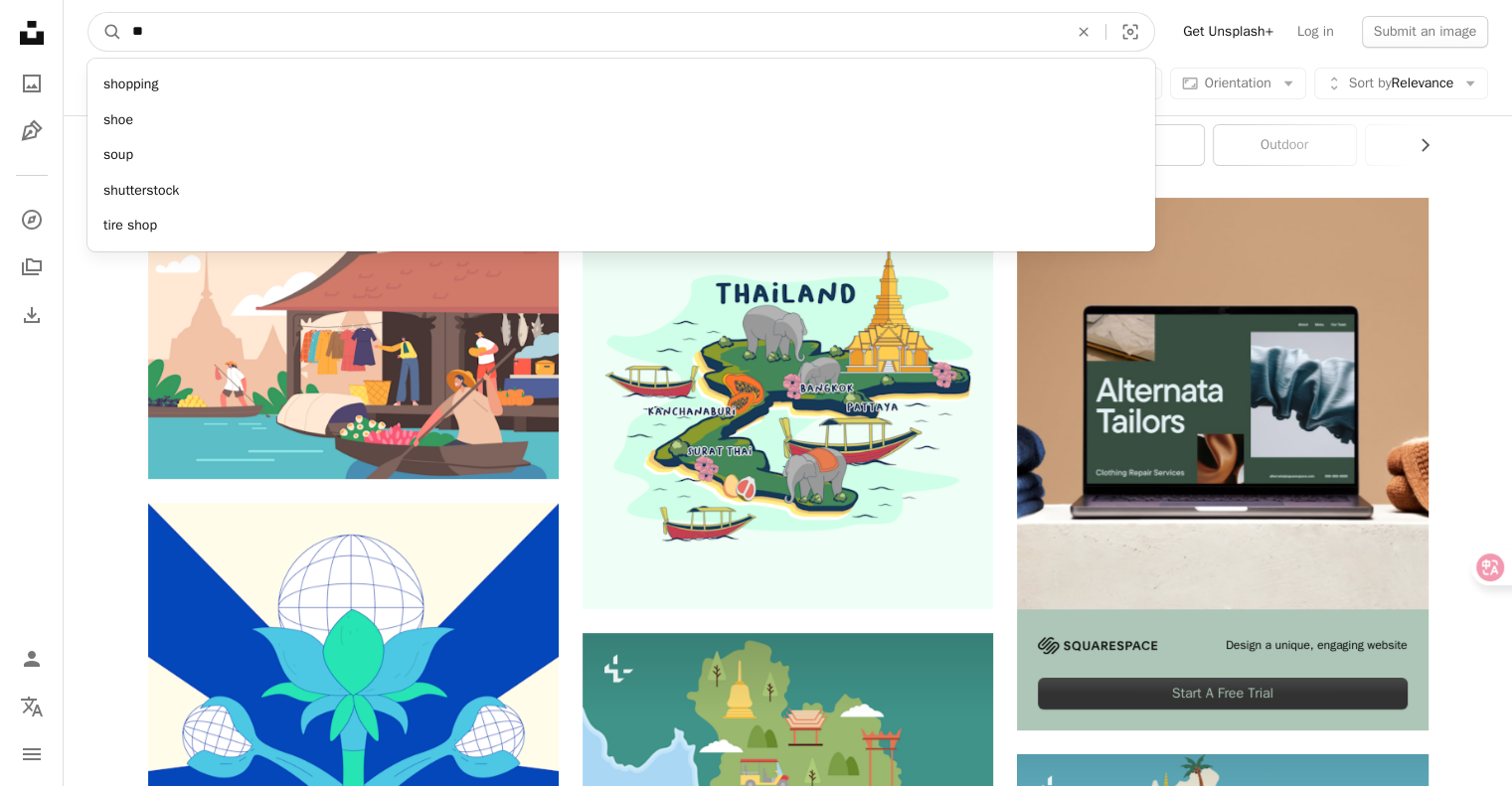 type on "*" 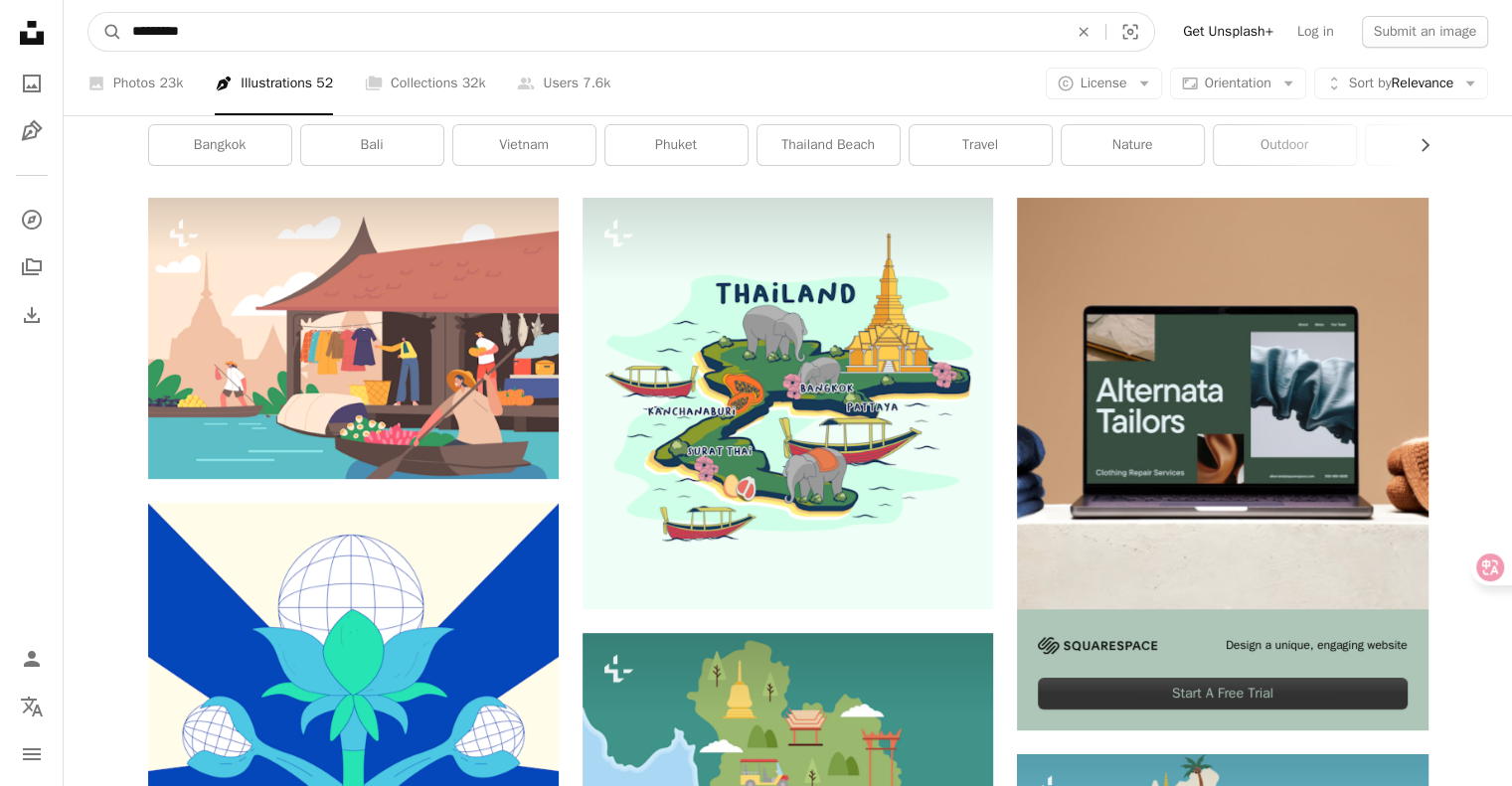 type on "*********" 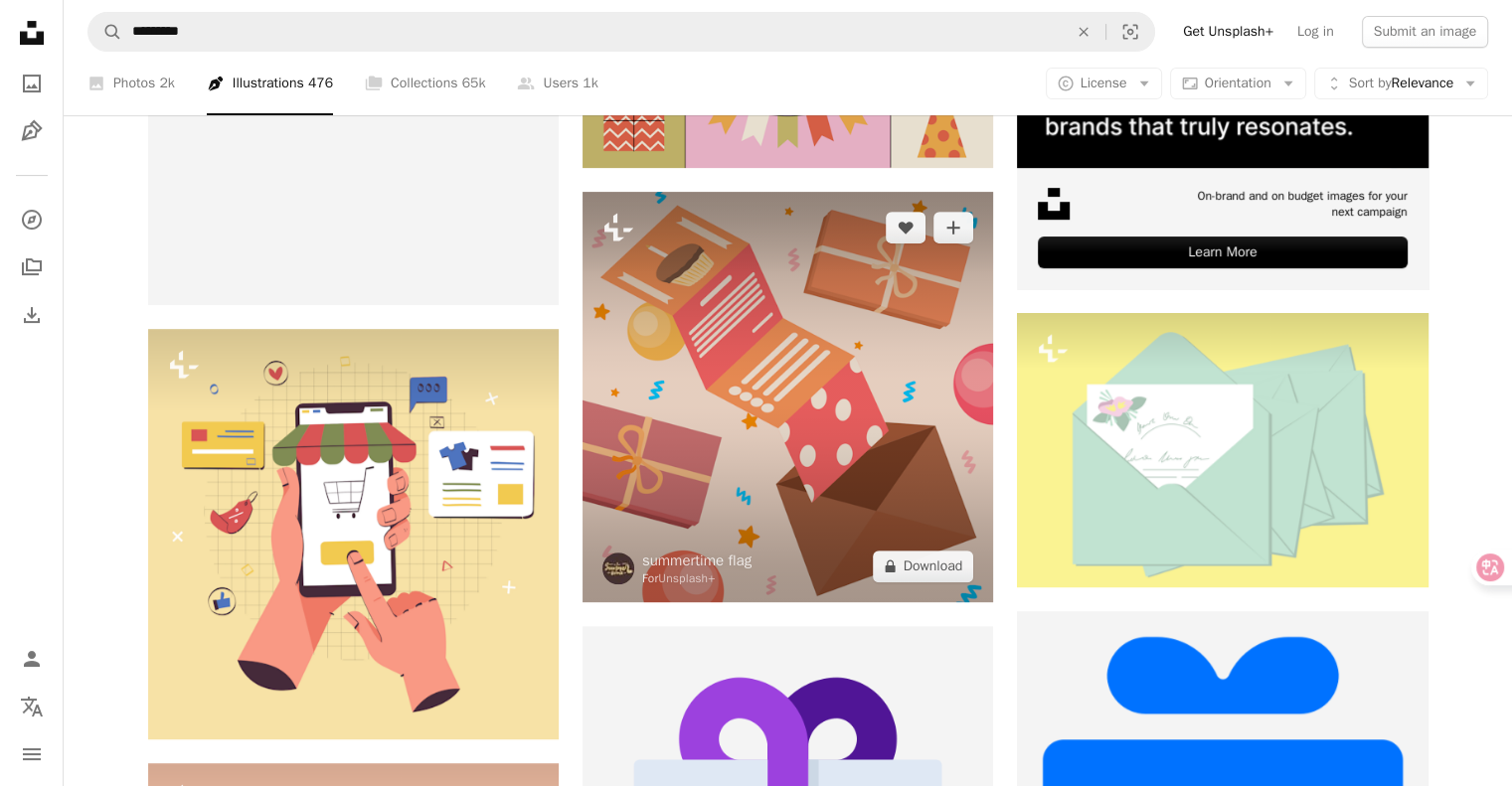 scroll, scrollTop: 696, scrollLeft: 0, axis: vertical 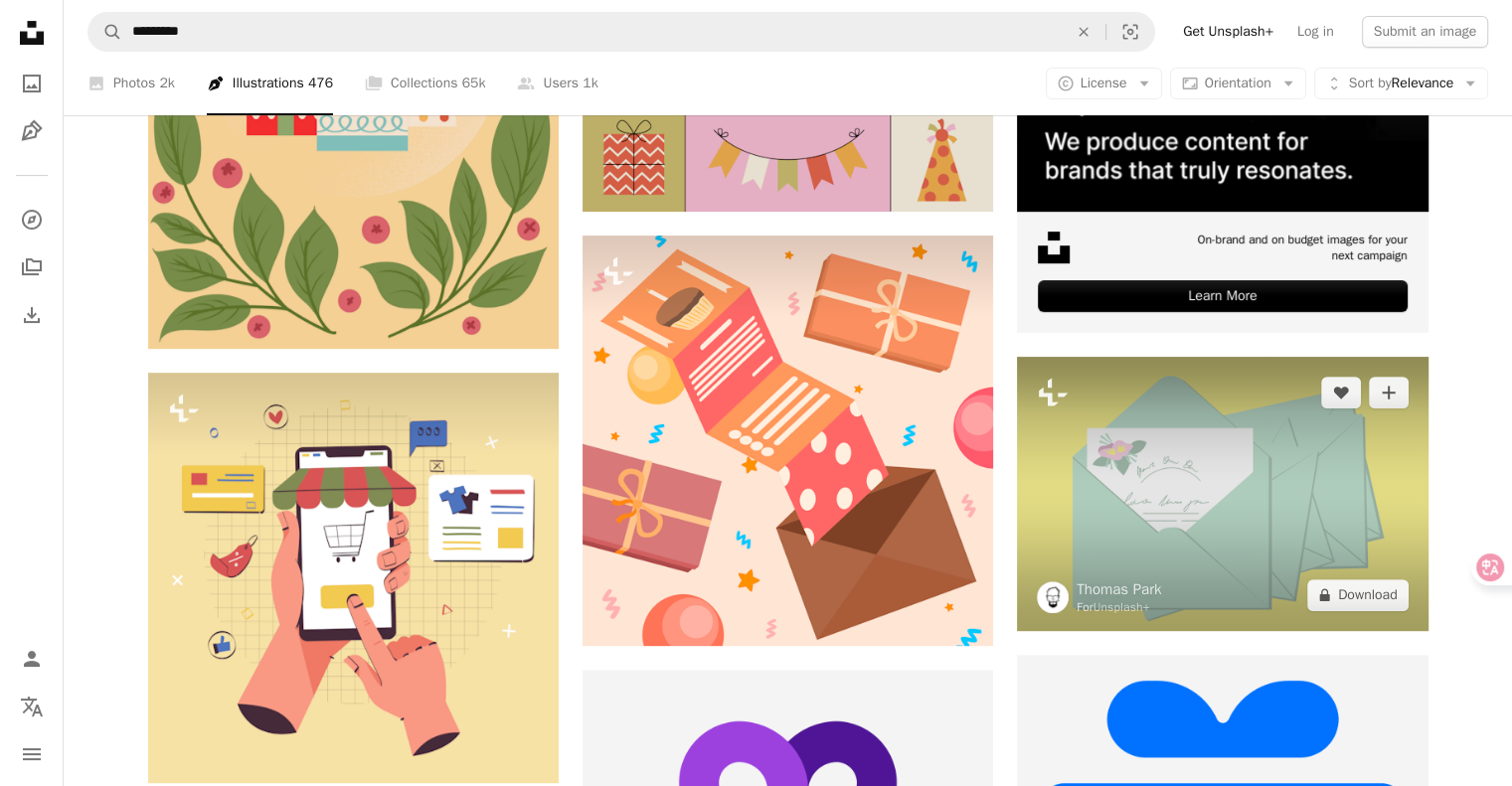 click at bounding box center (1222, 493) 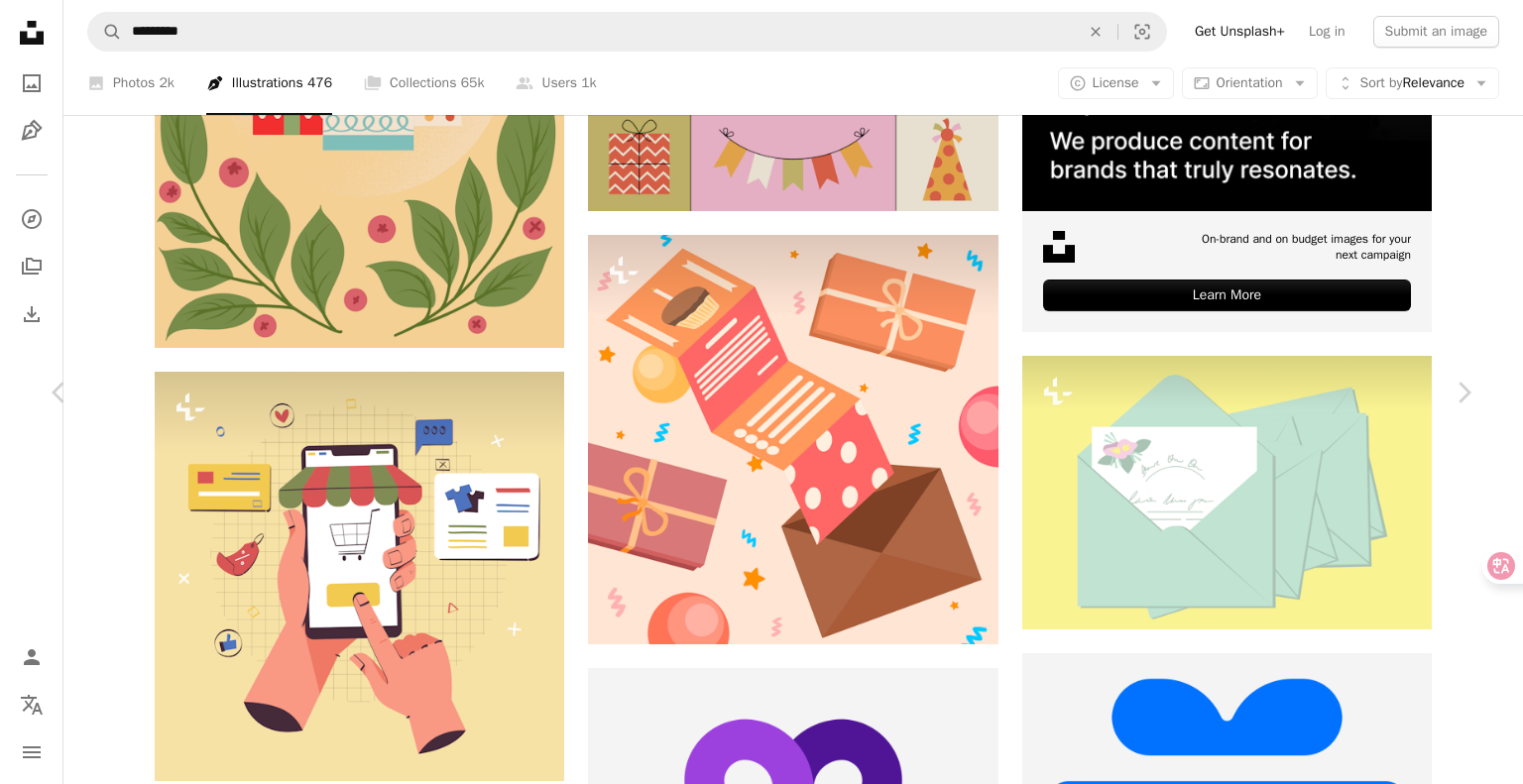 click on "An X shape" at bounding box center (20, 20) 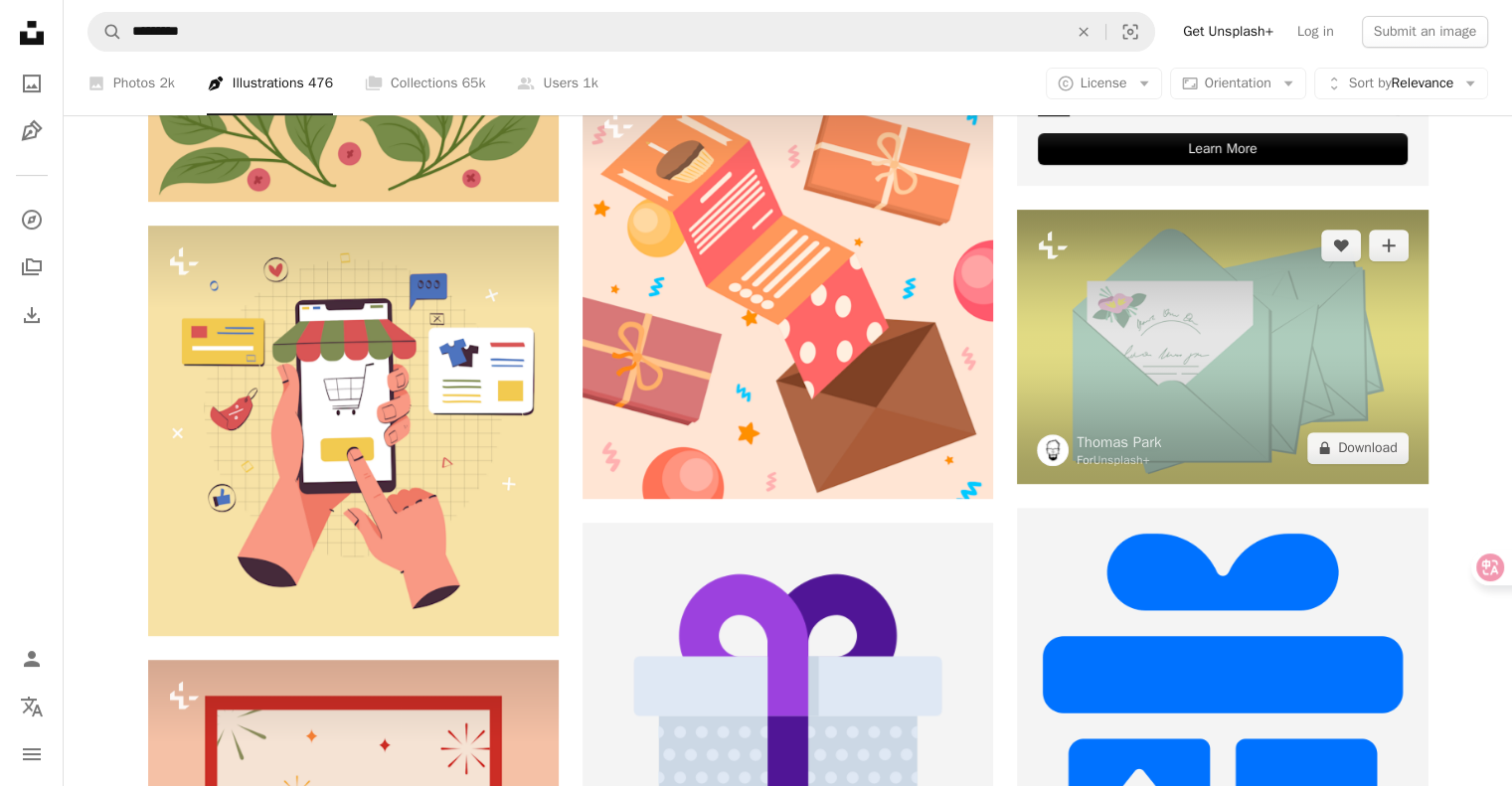 scroll, scrollTop: 696, scrollLeft: 0, axis: vertical 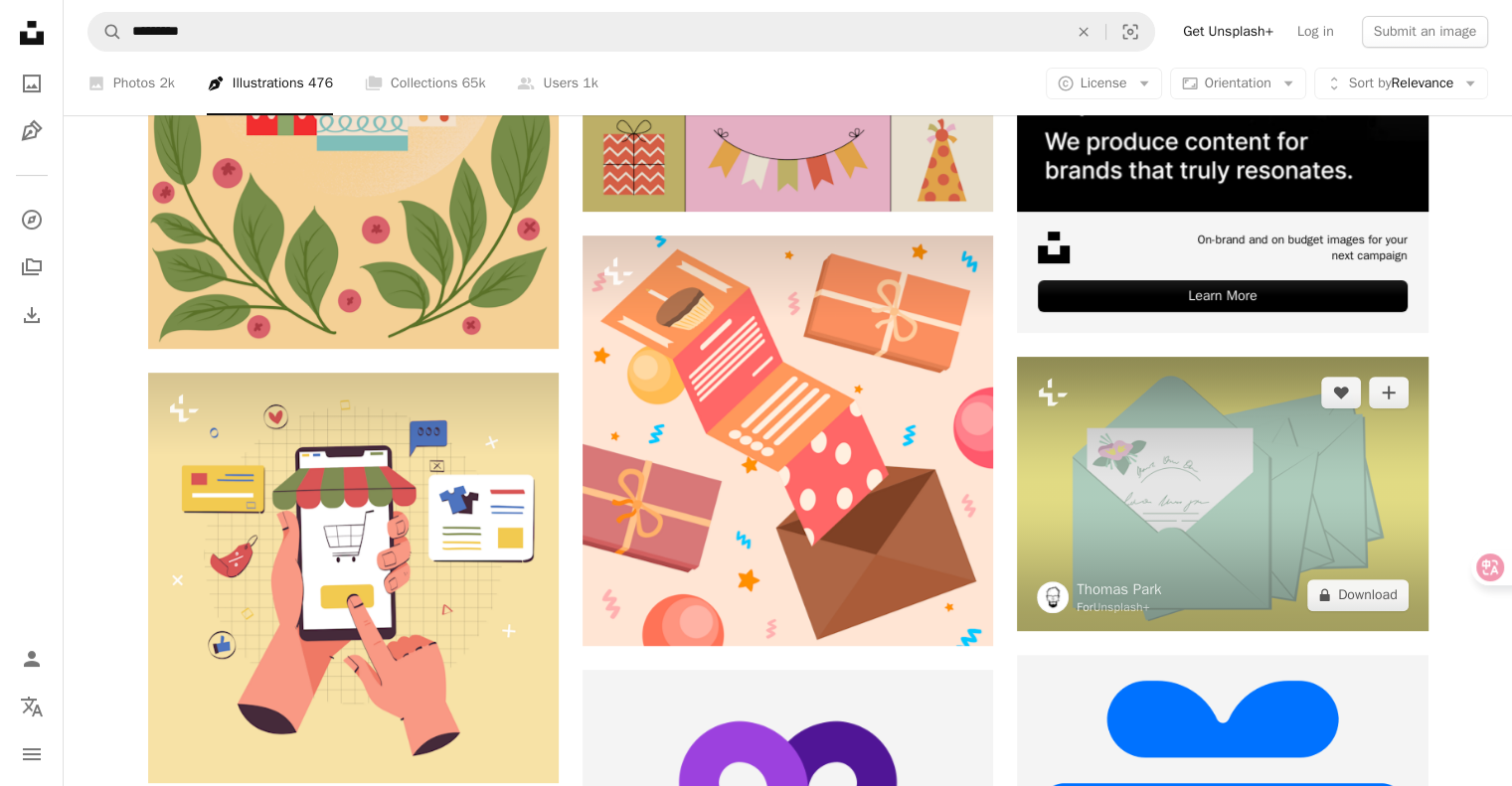 click at bounding box center [1222, 493] 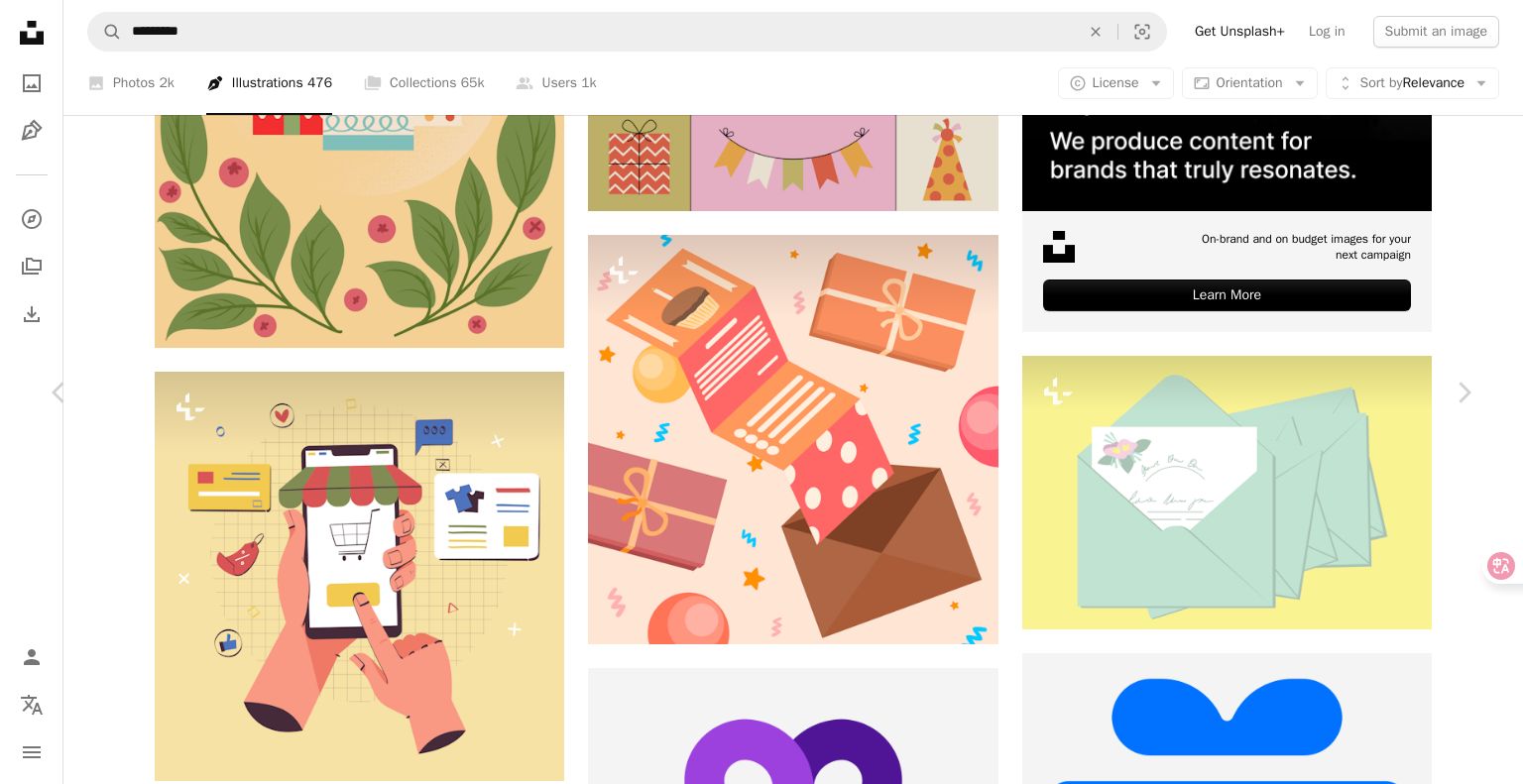 click on "An X shape" at bounding box center [20, 20] 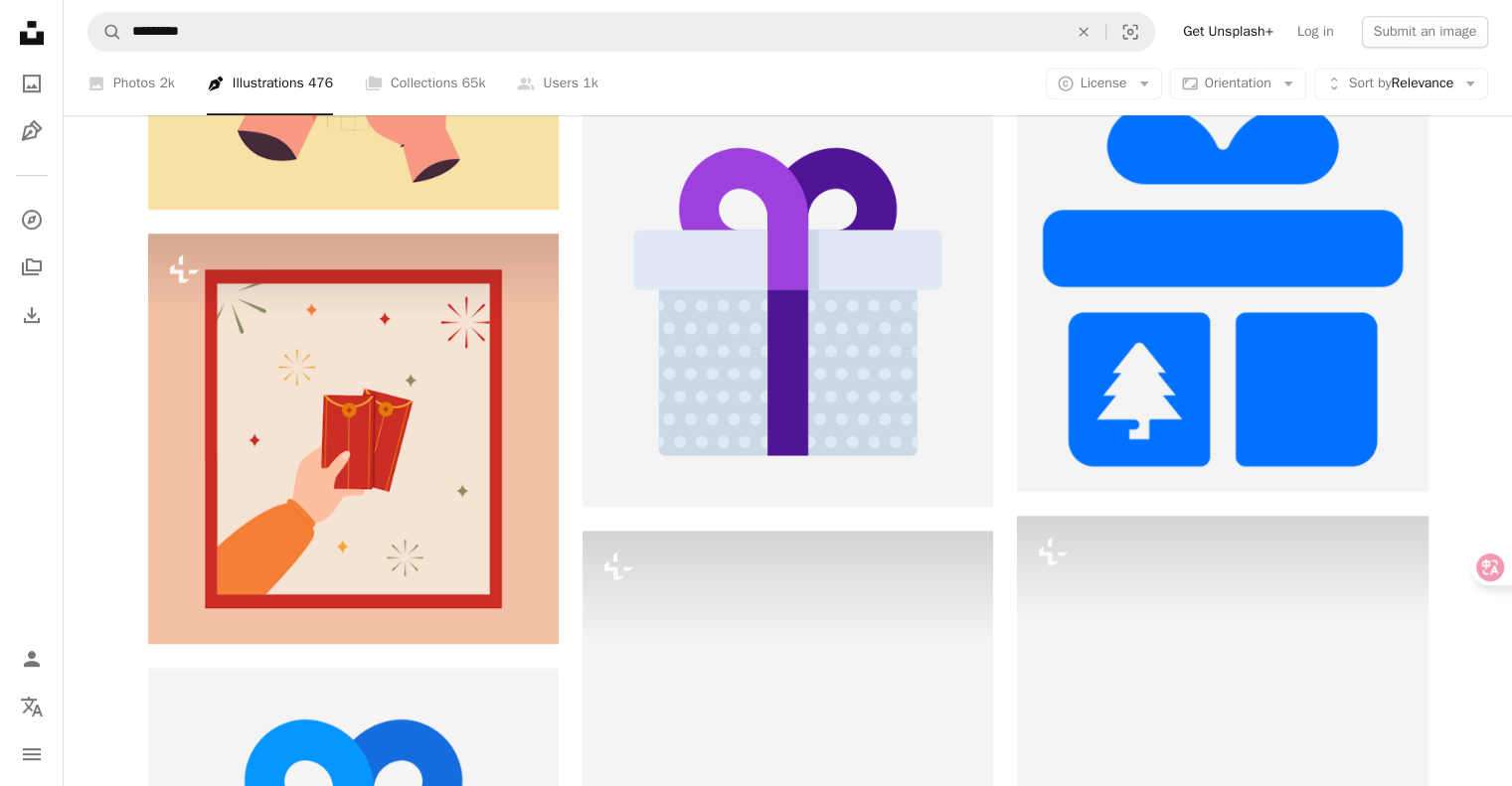 scroll, scrollTop: 1391, scrollLeft: 0, axis: vertical 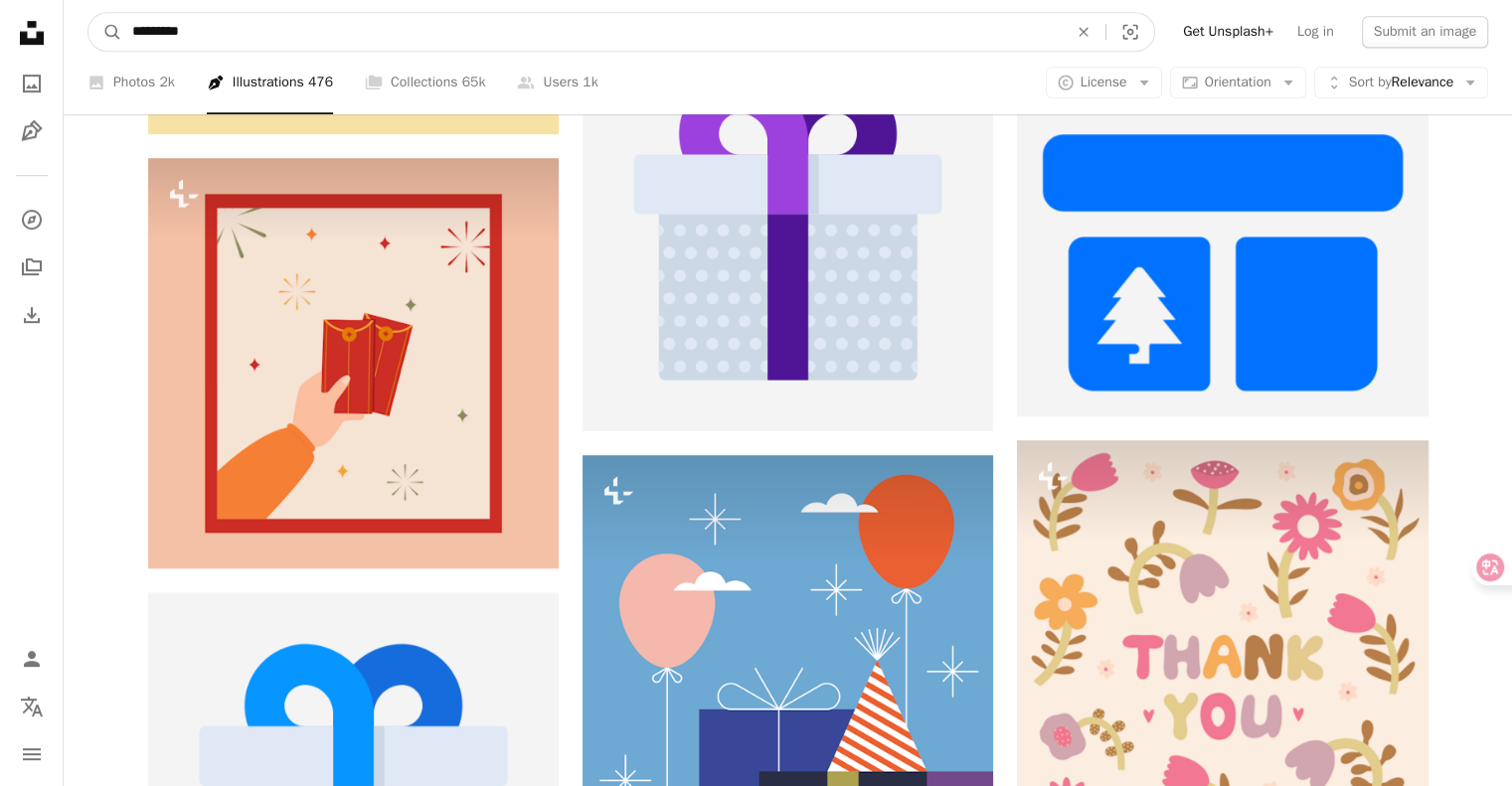 drag, startPoint x: 209, startPoint y: 31, endPoint x: 0, endPoint y: 10, distance: 210.0524 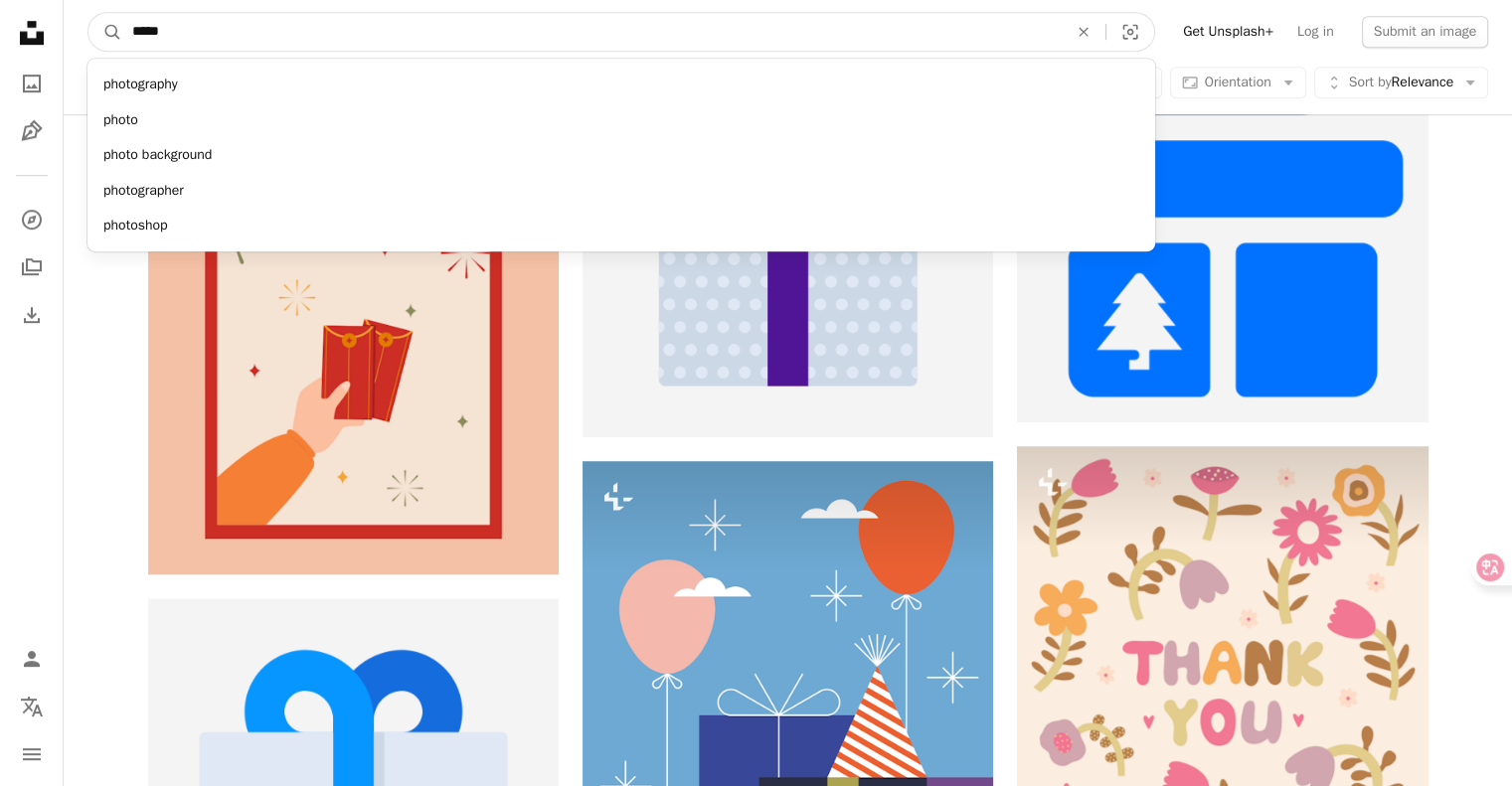 type on "*****" 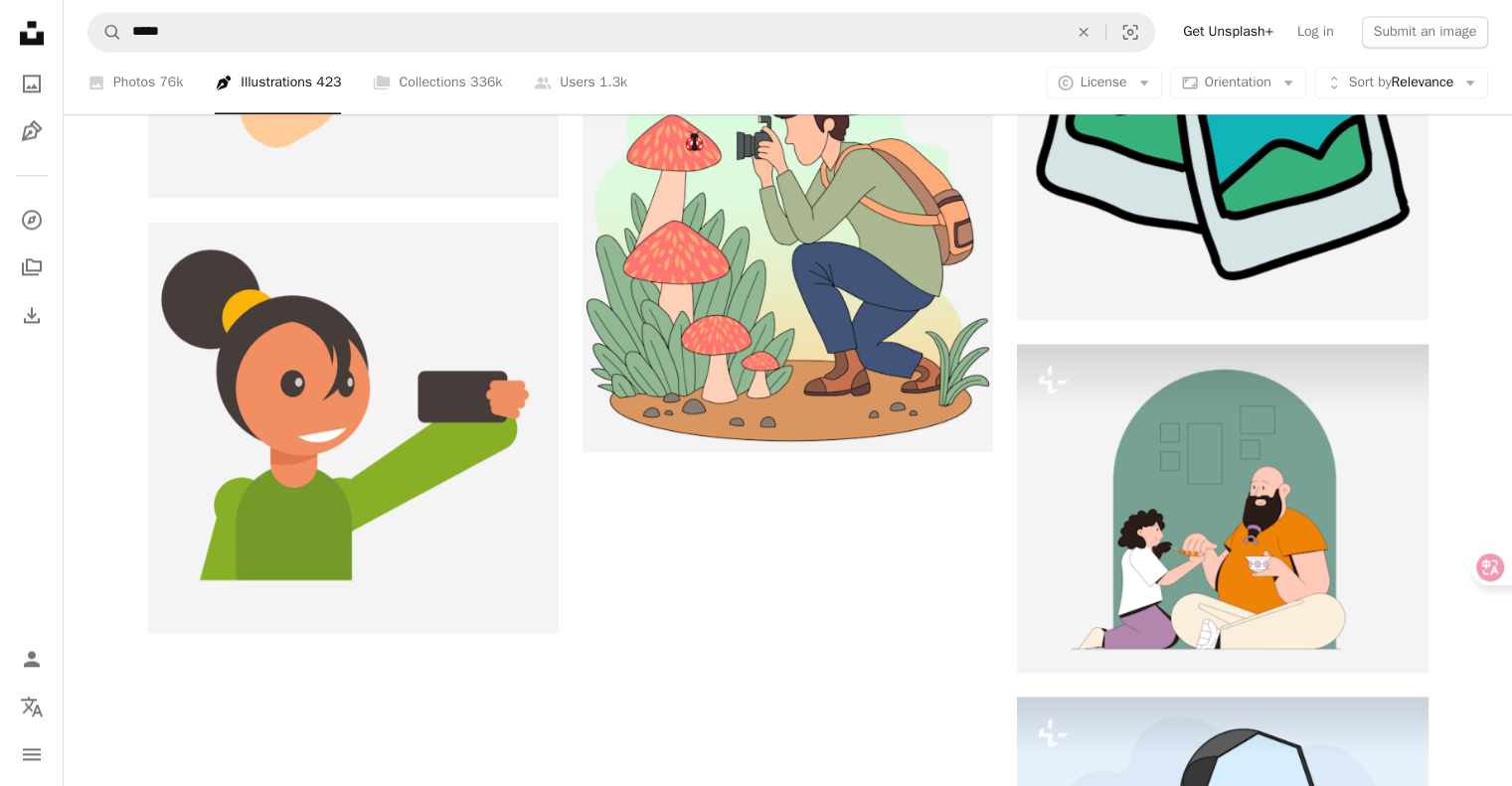 scroll, scrollTop: 3279, scrollLeft: 0, axis: vertical 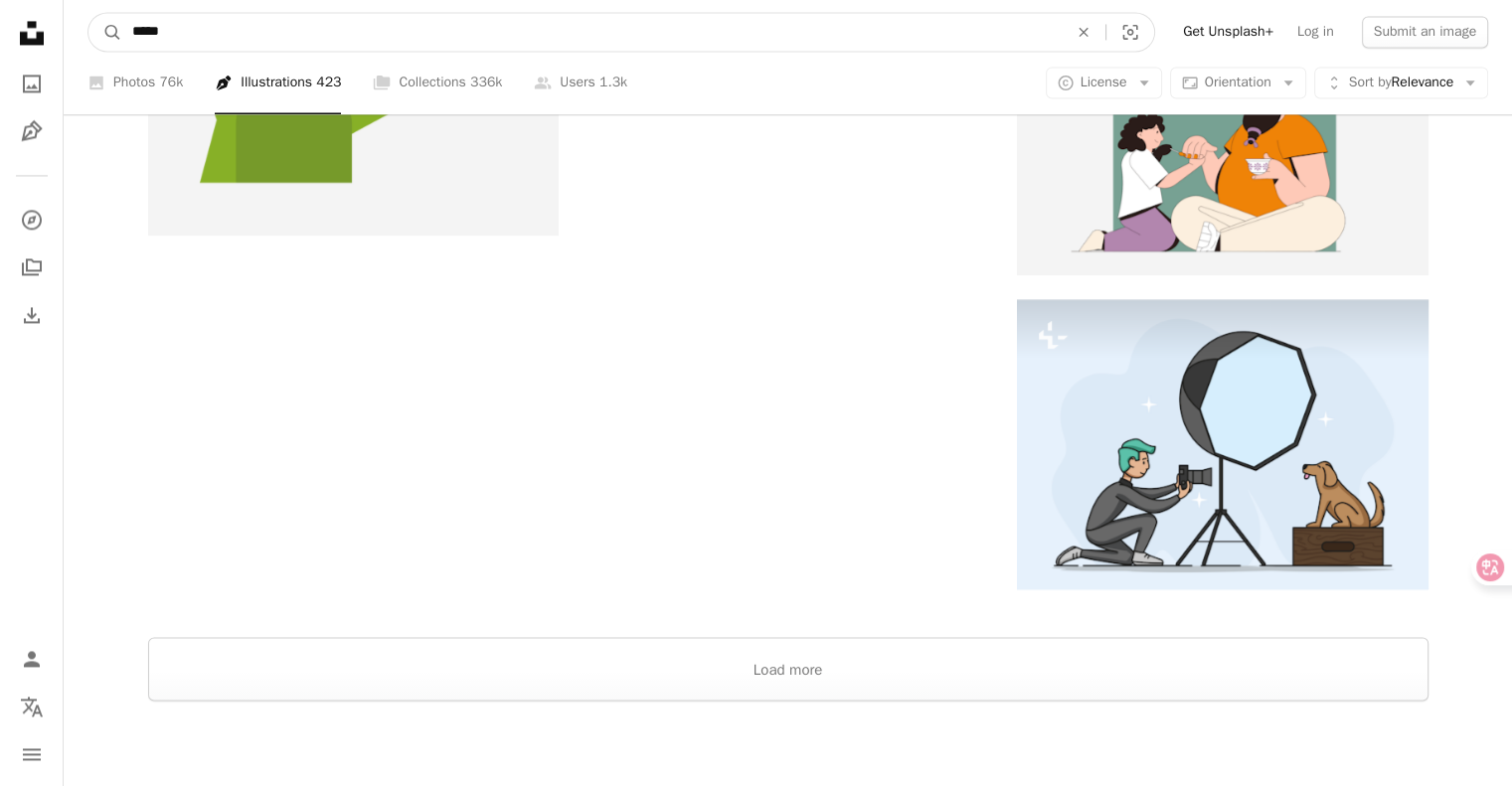 click on "*****" at bounding box center [591, 32] 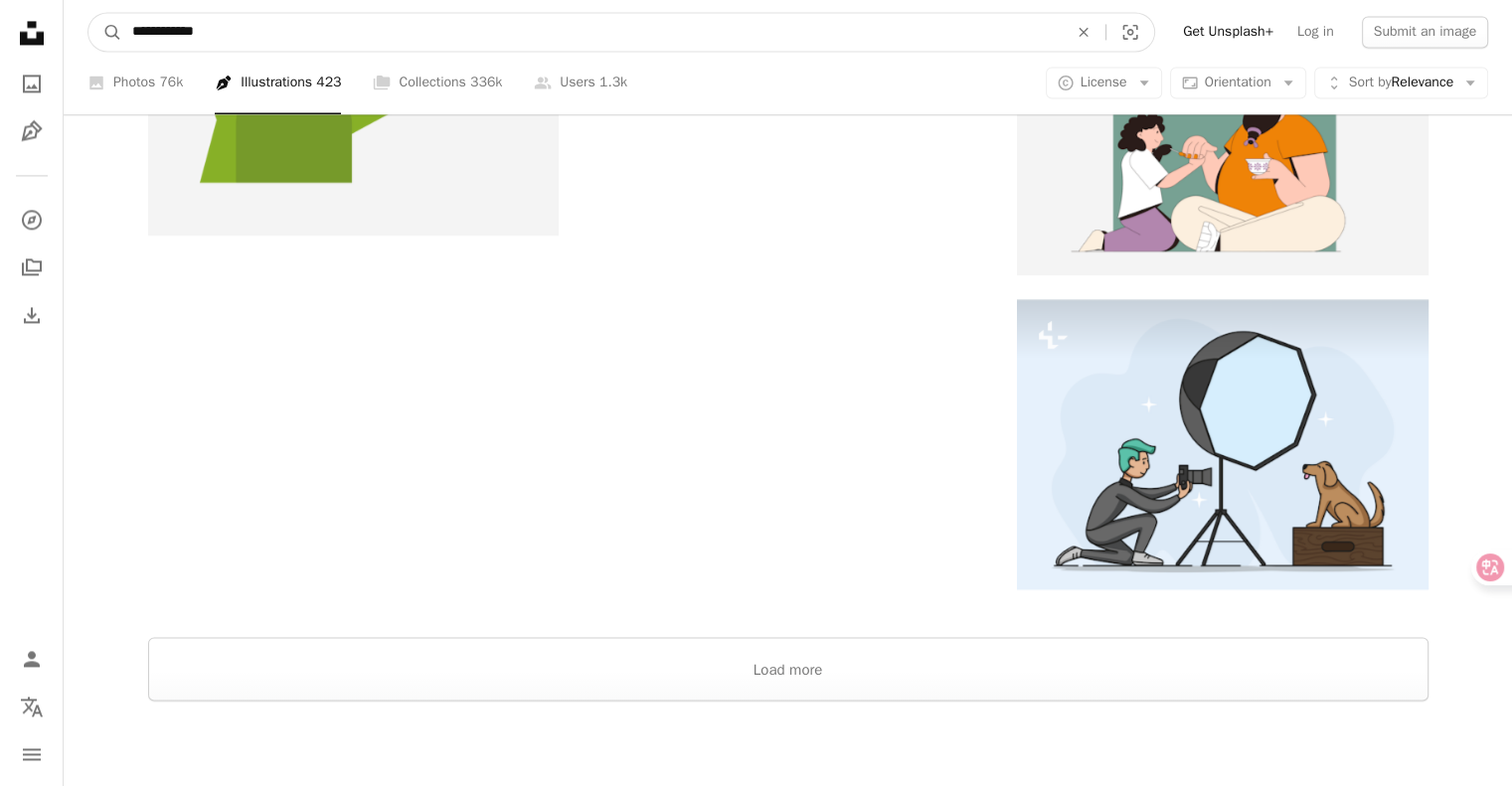 type on "**********" 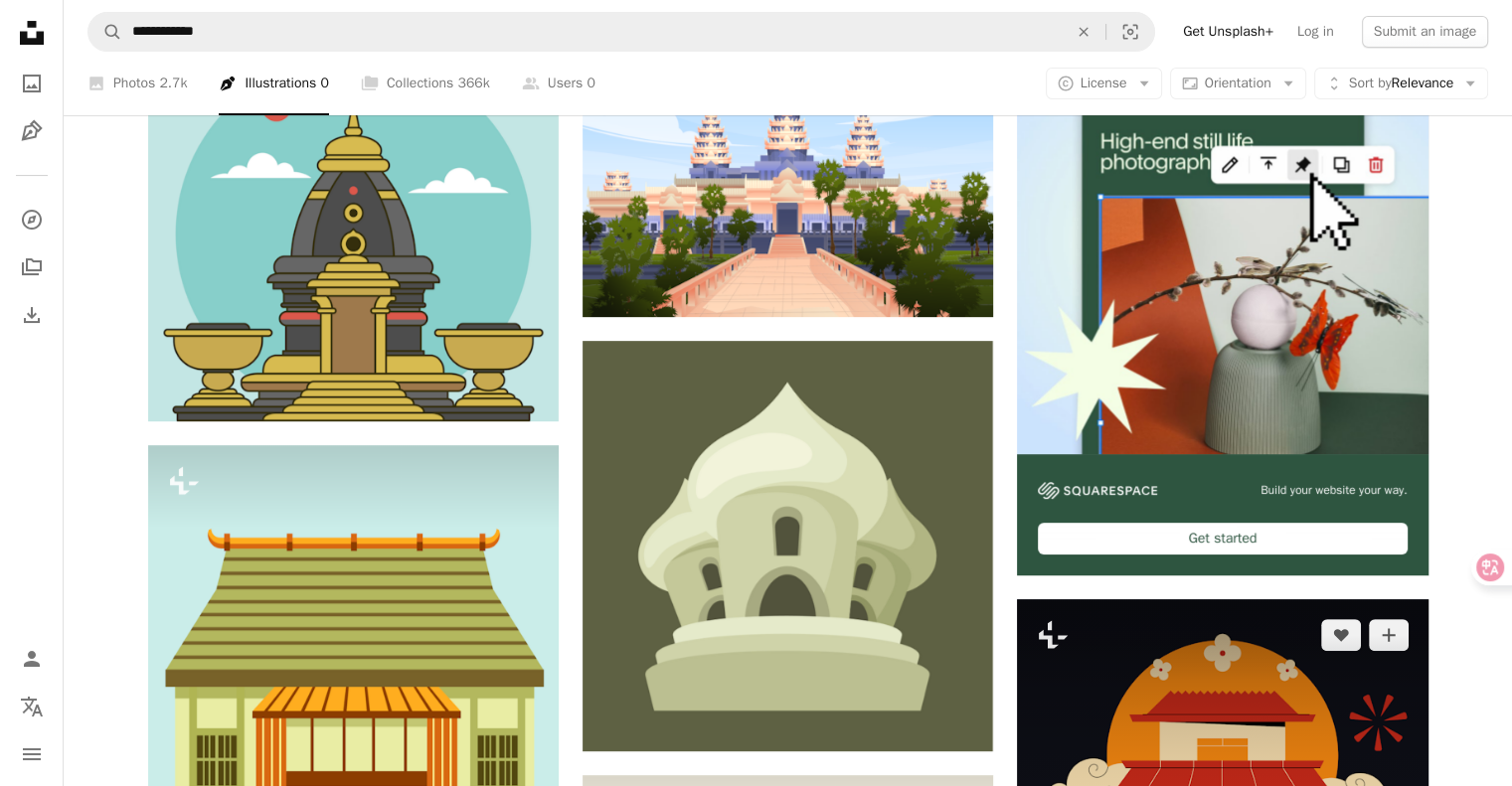 scroll, scrollTop: 397, scrollLeft: 0, axis: vertical 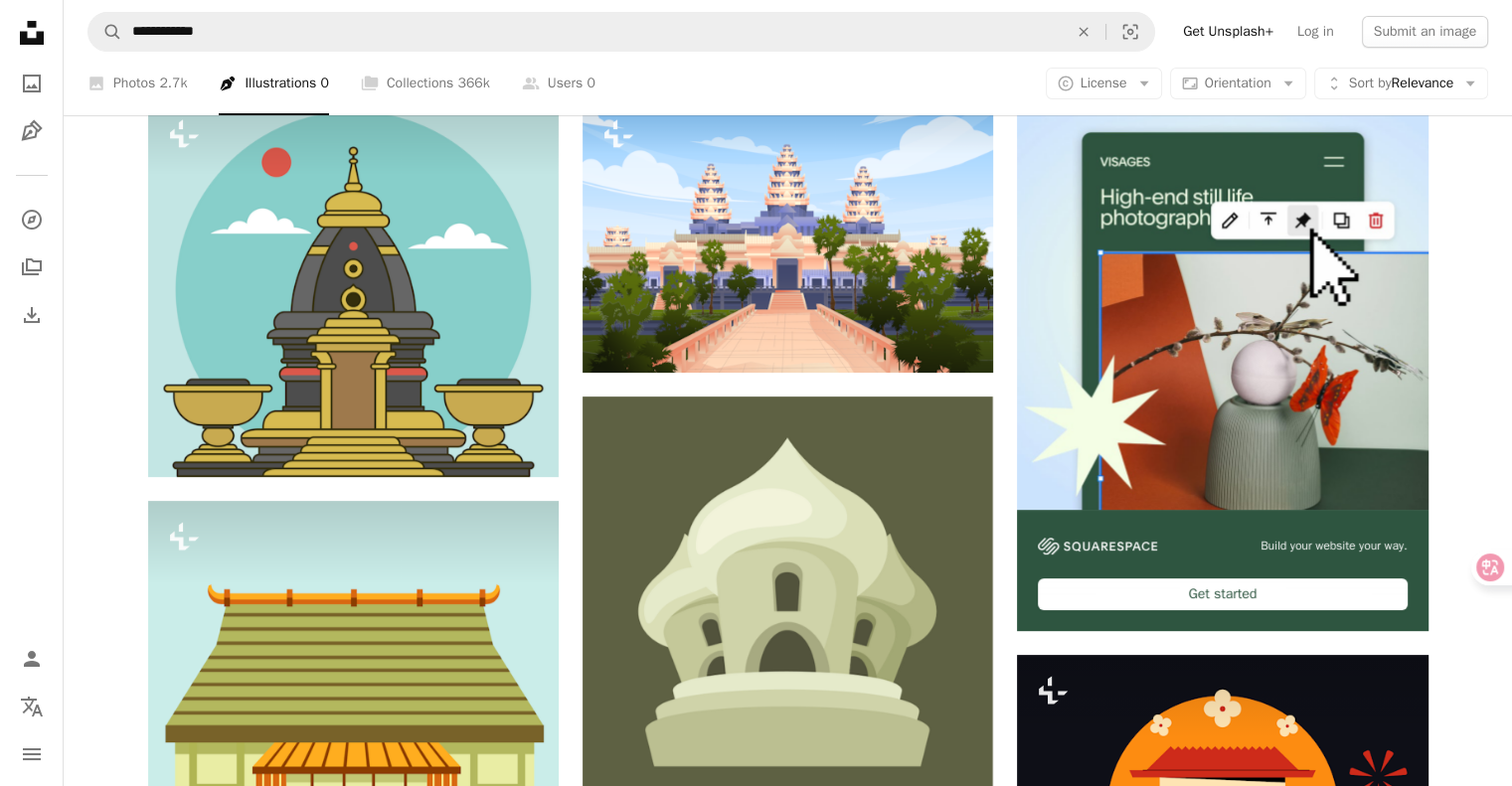 click on "**********" at bounding box center (787, 32) 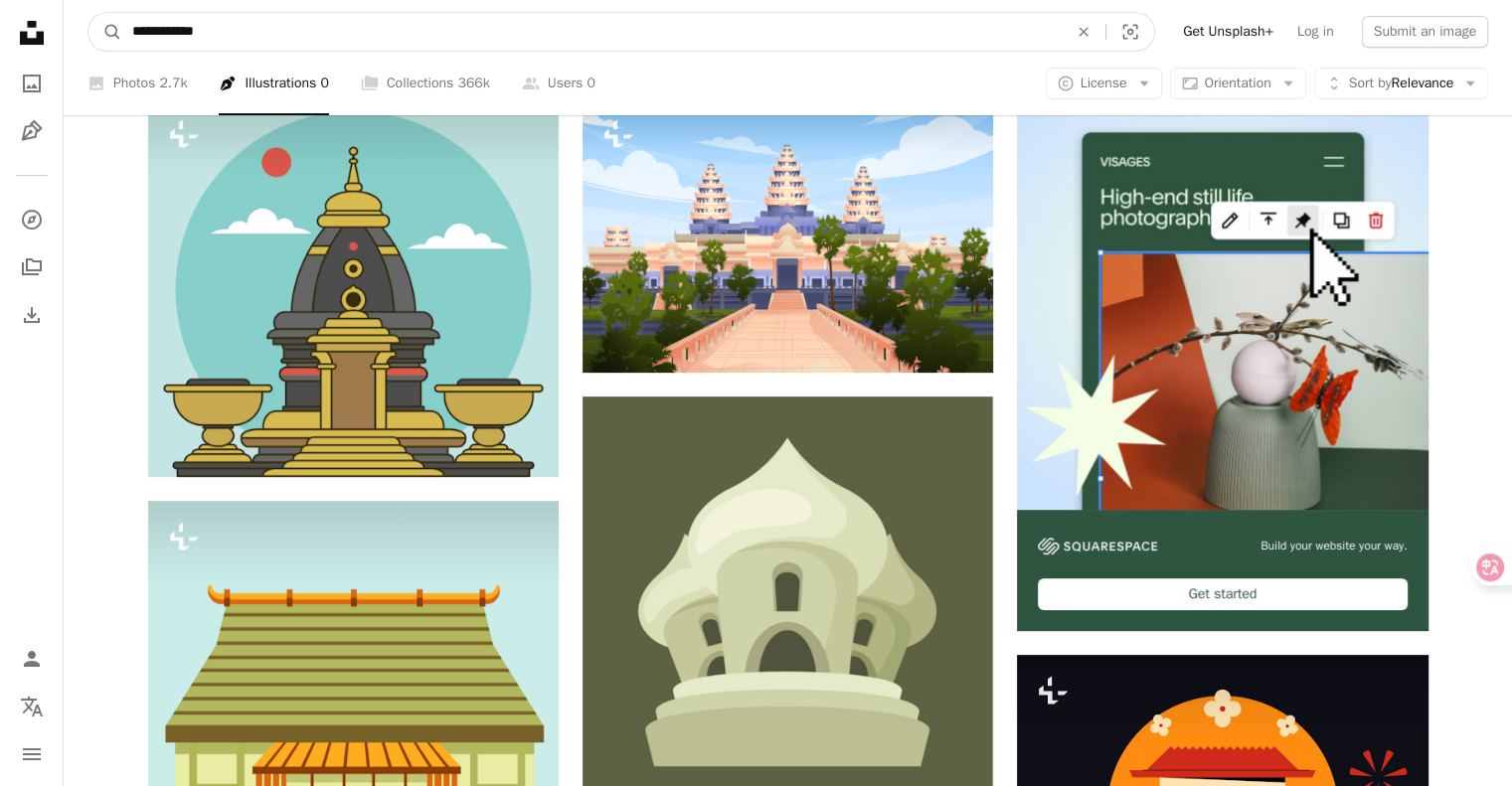 click on "**********" at bounding box center [591, 32] 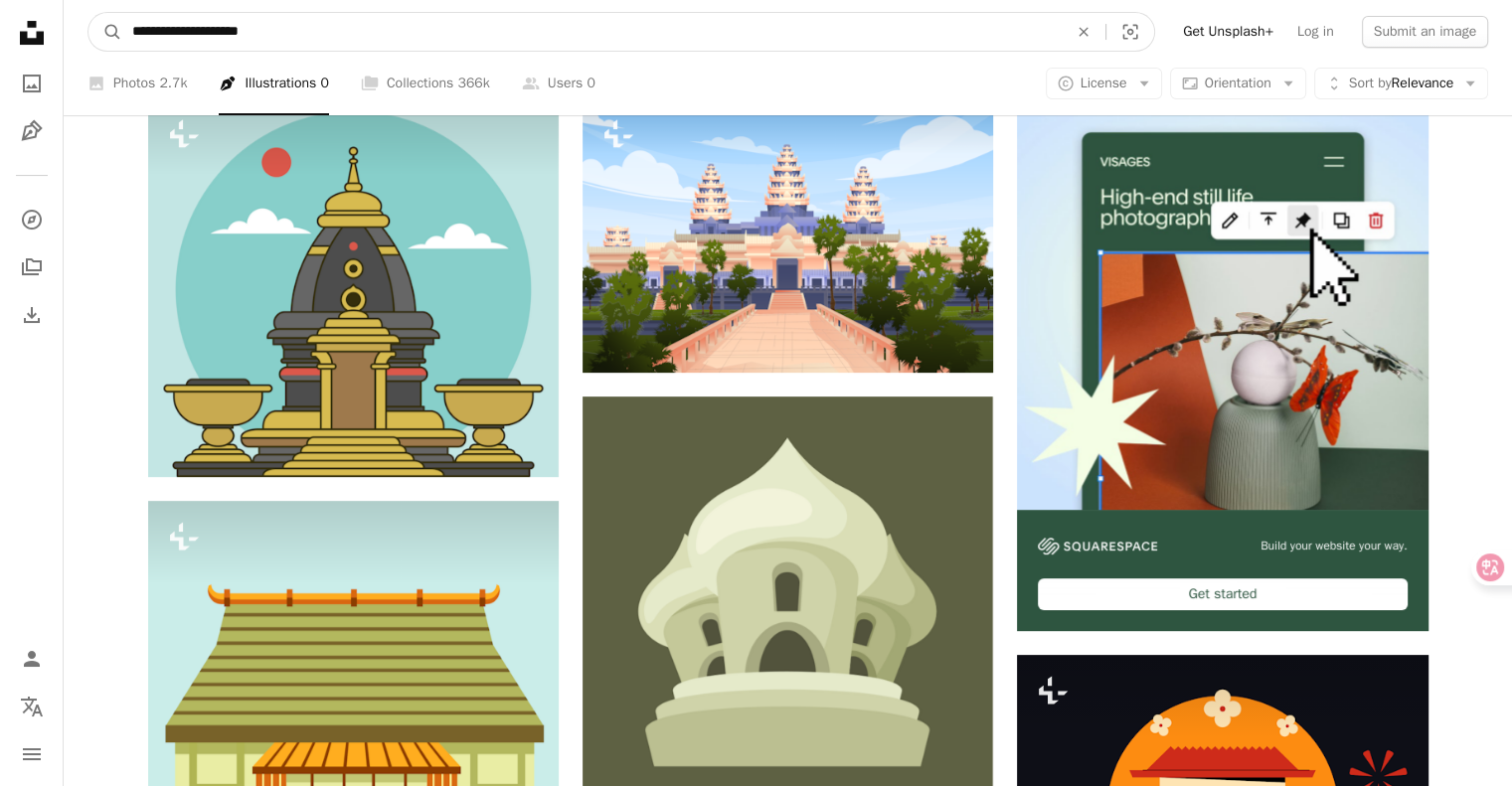 type on "**********" 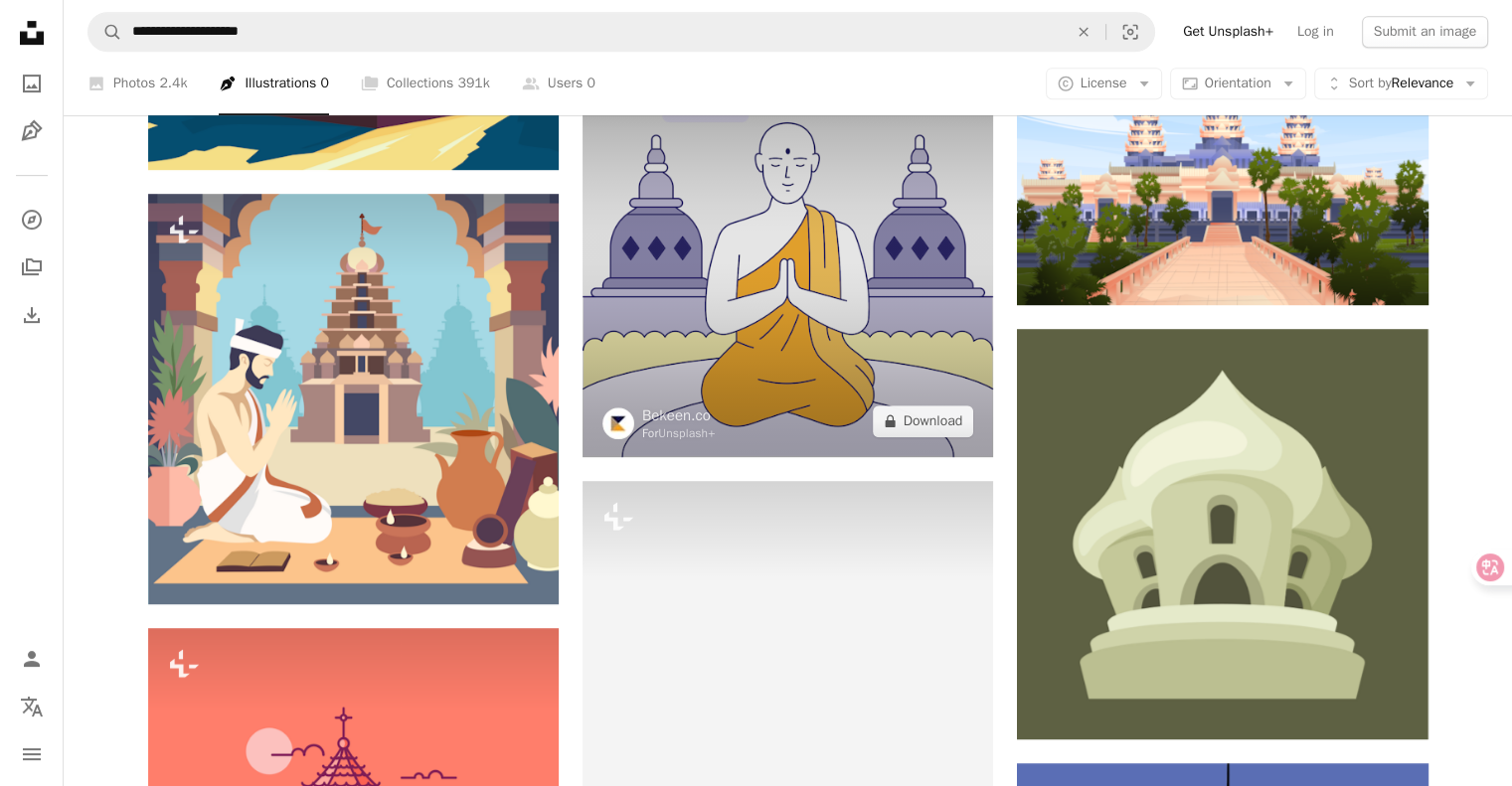 scroll, scrollTop: 894, scrollLeft: 0, axis: vertical 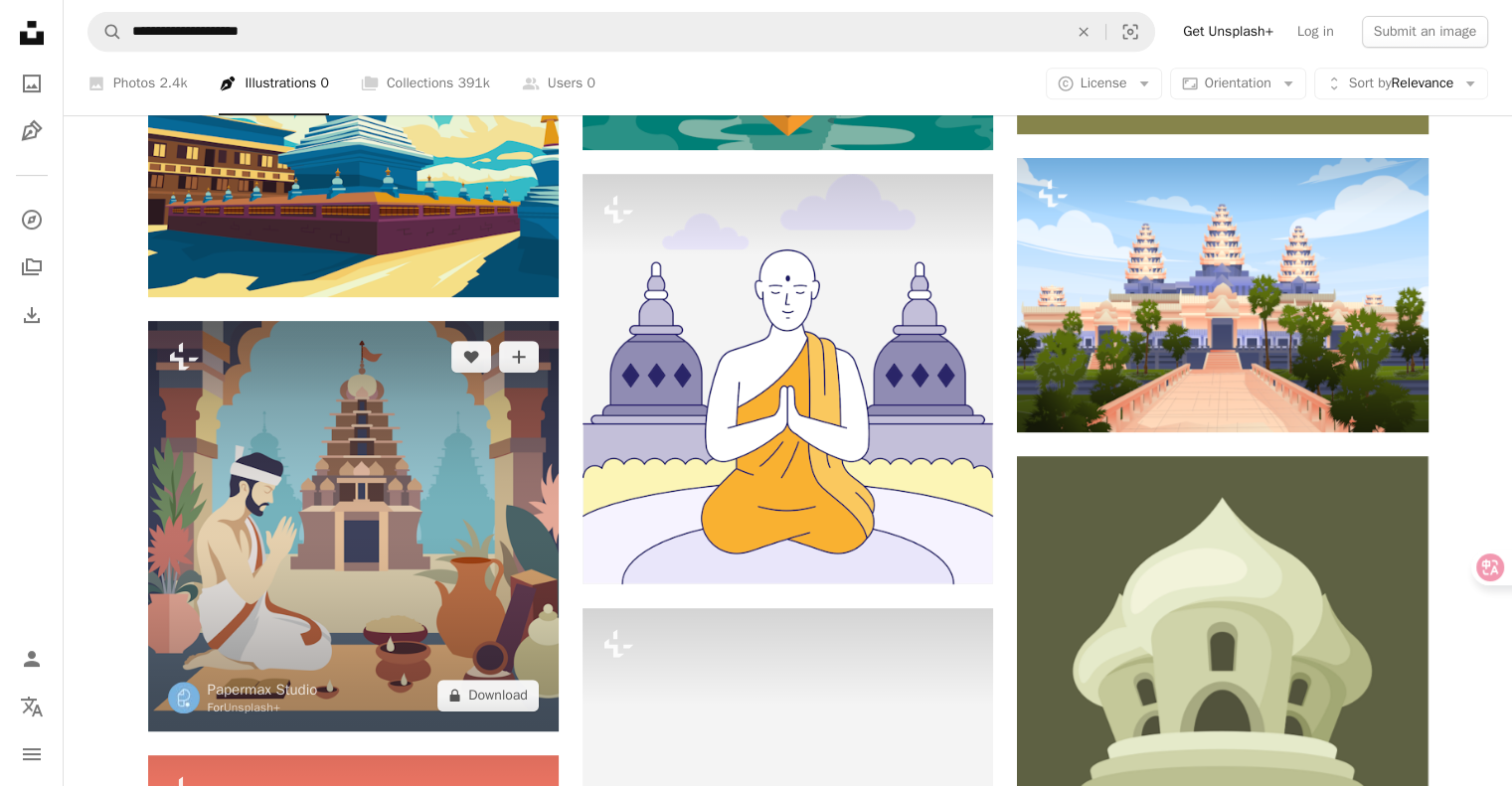 click at bounding box center (353, 526) 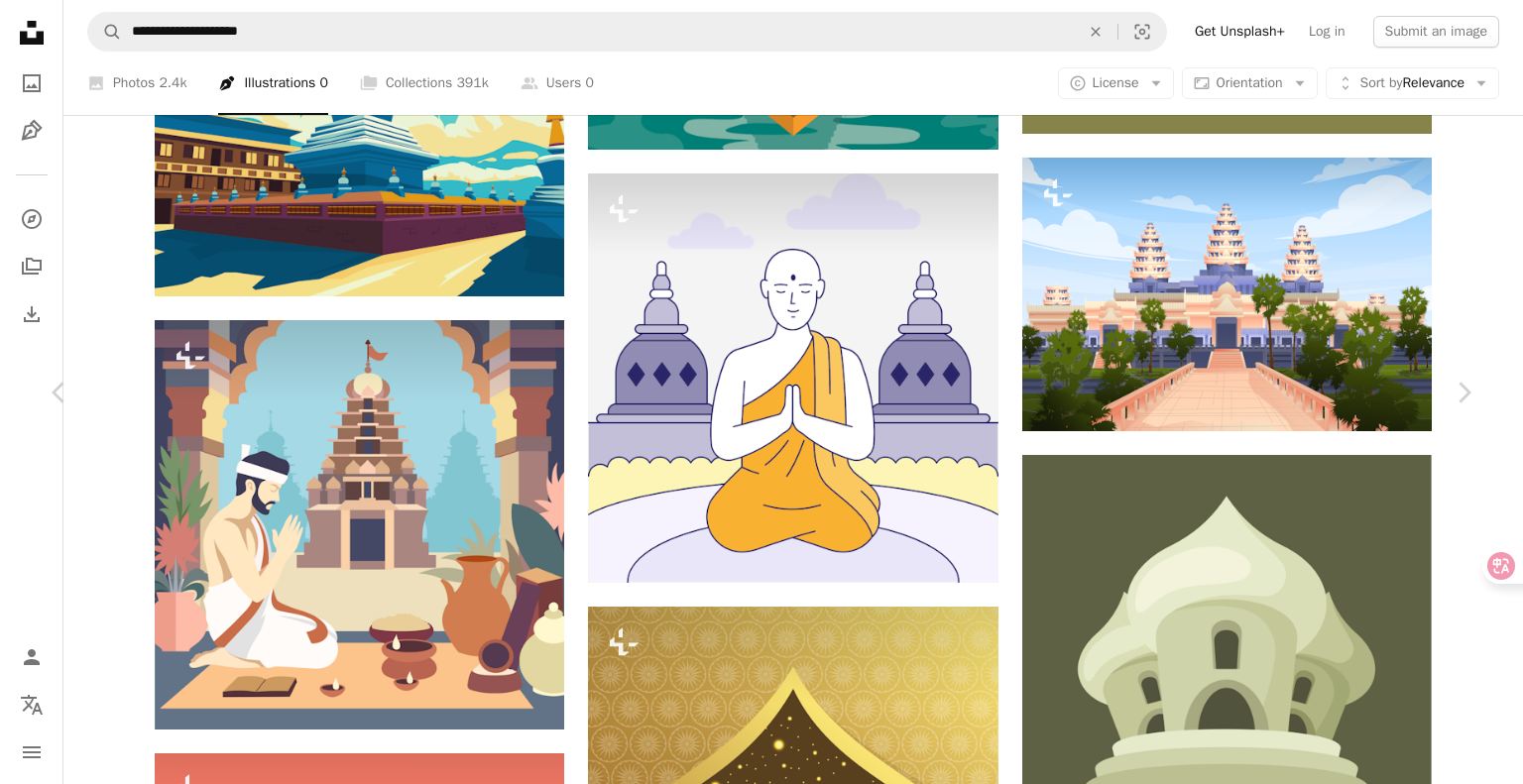 click on "An X shape" at bounding box center (20, 20) 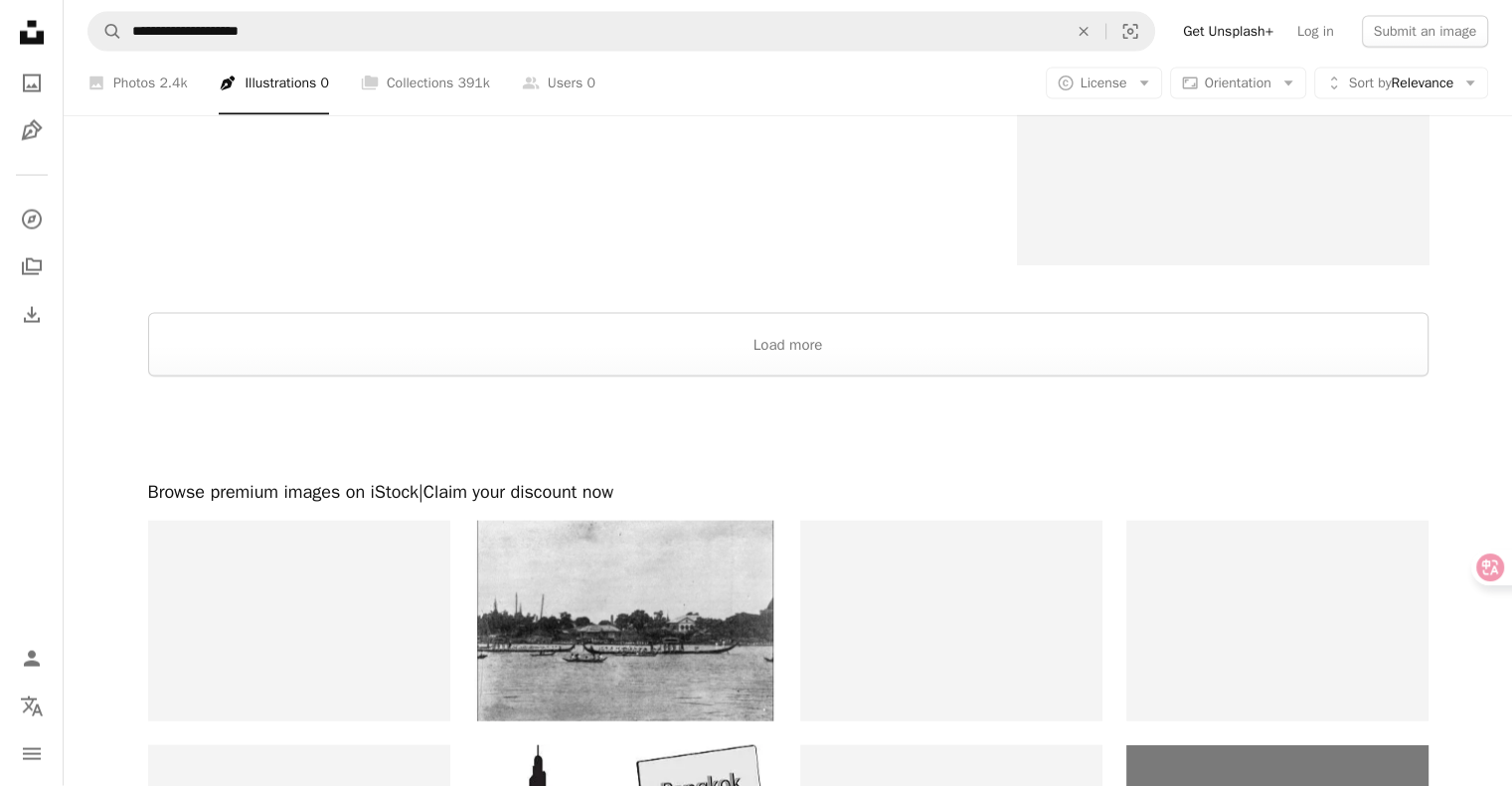 scroll, scrollTop: 4372, scrollLeft: 0, axis: vertical 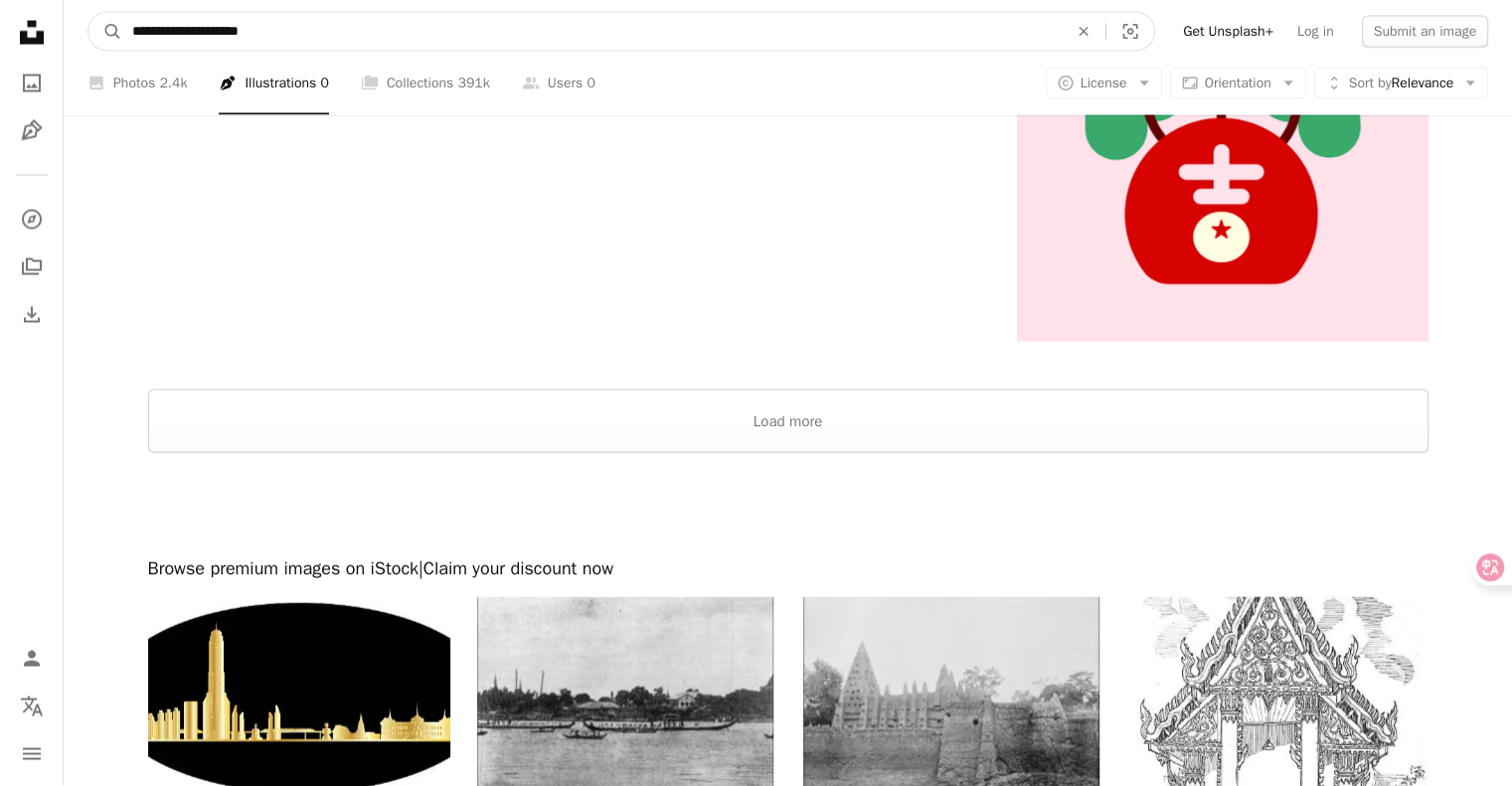 drag, startPoint x: 336, startPoint y: 31, endPoint x: 13, endPoint y: -2, distance: 324.68138 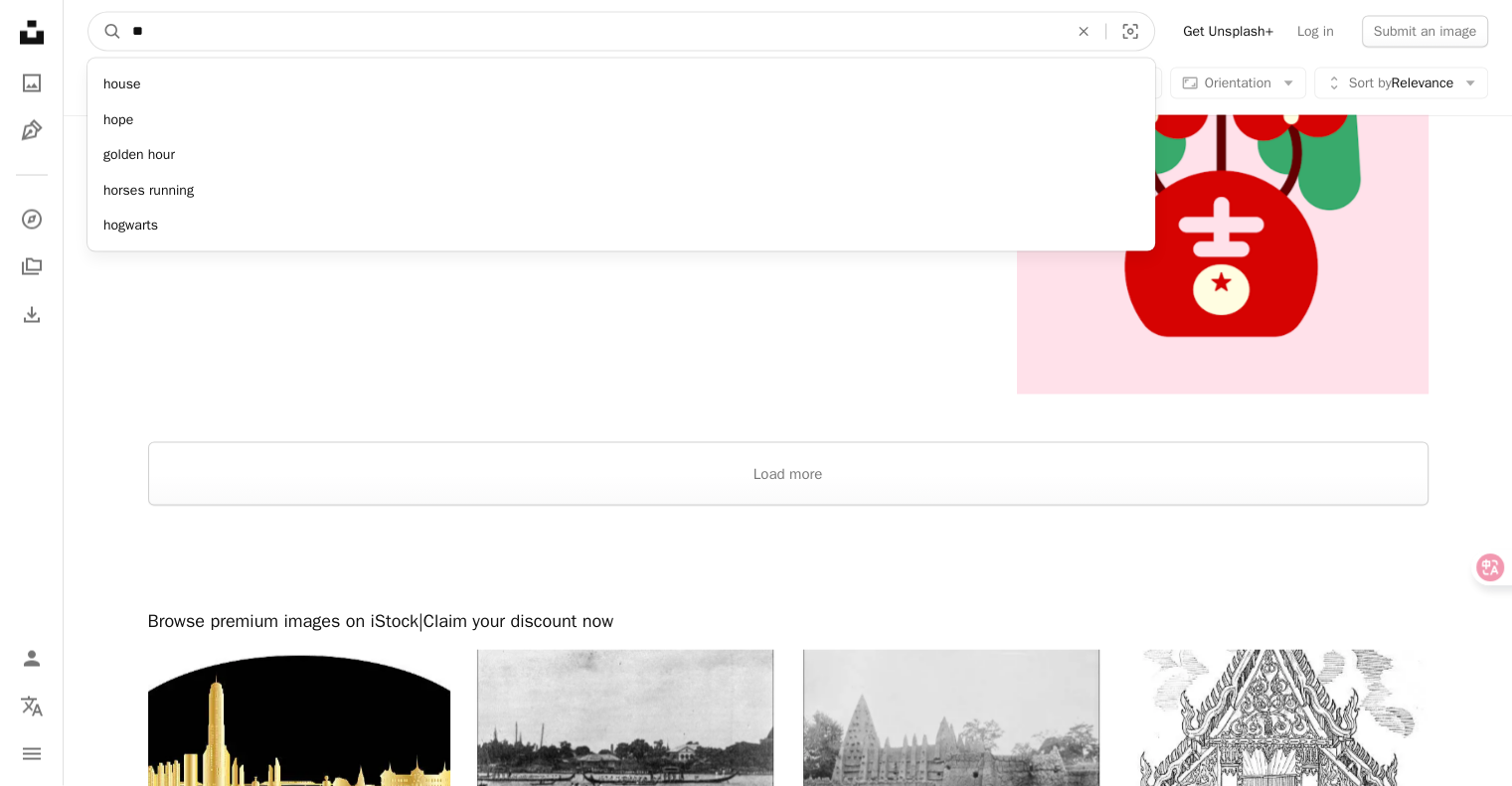 type on "*" 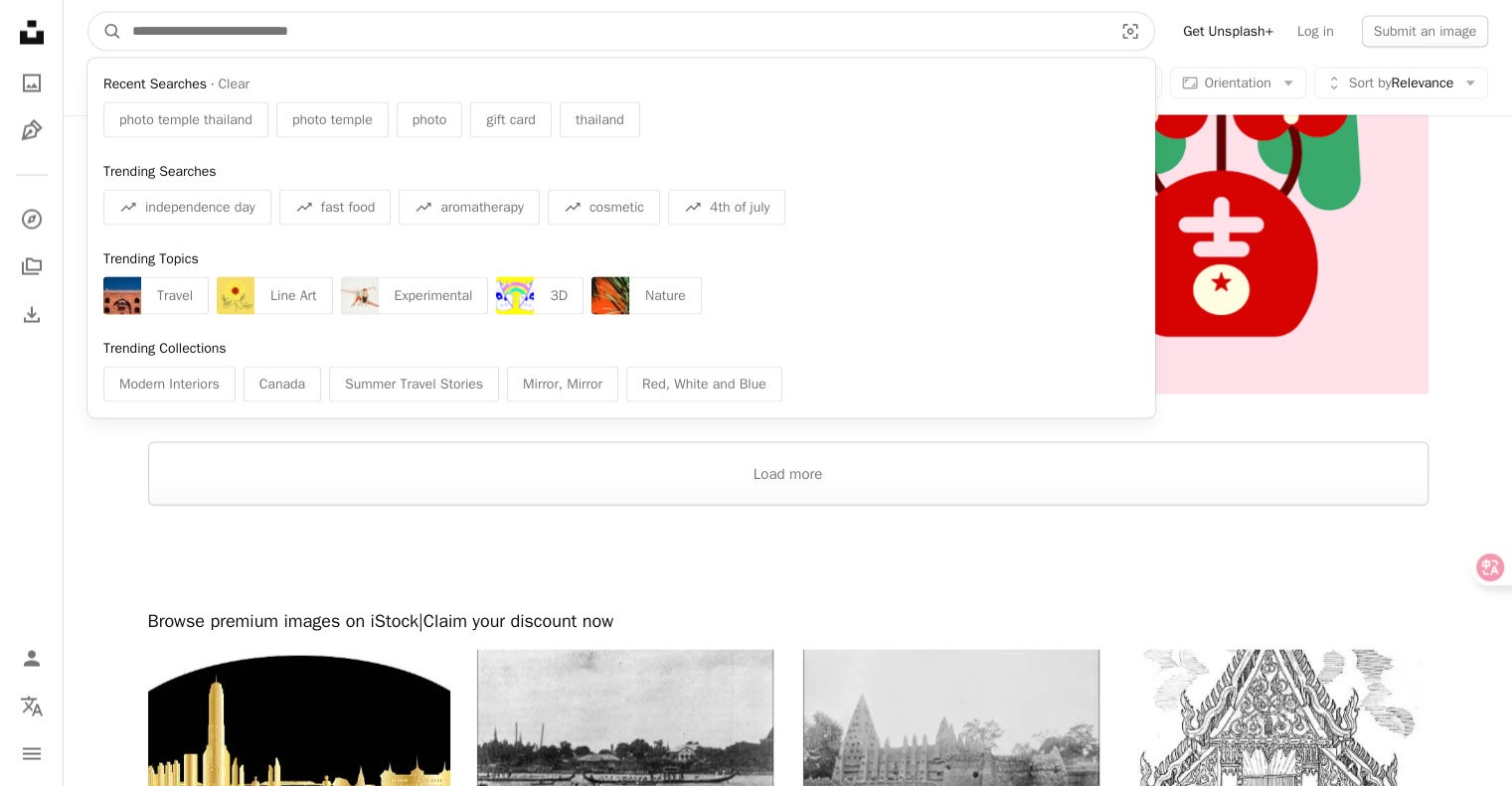 click at bounding box center [614, 32] 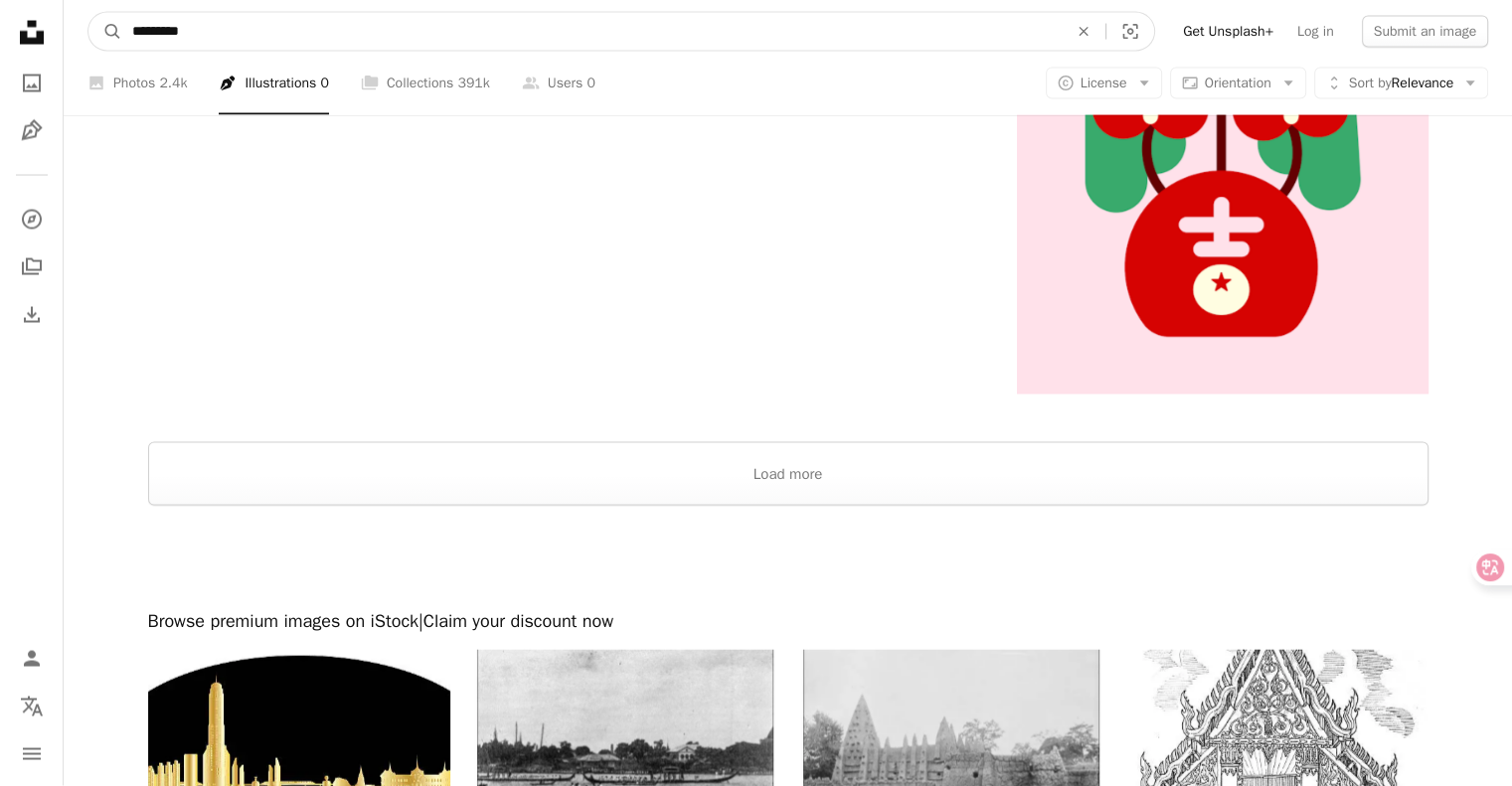 type on "*********" 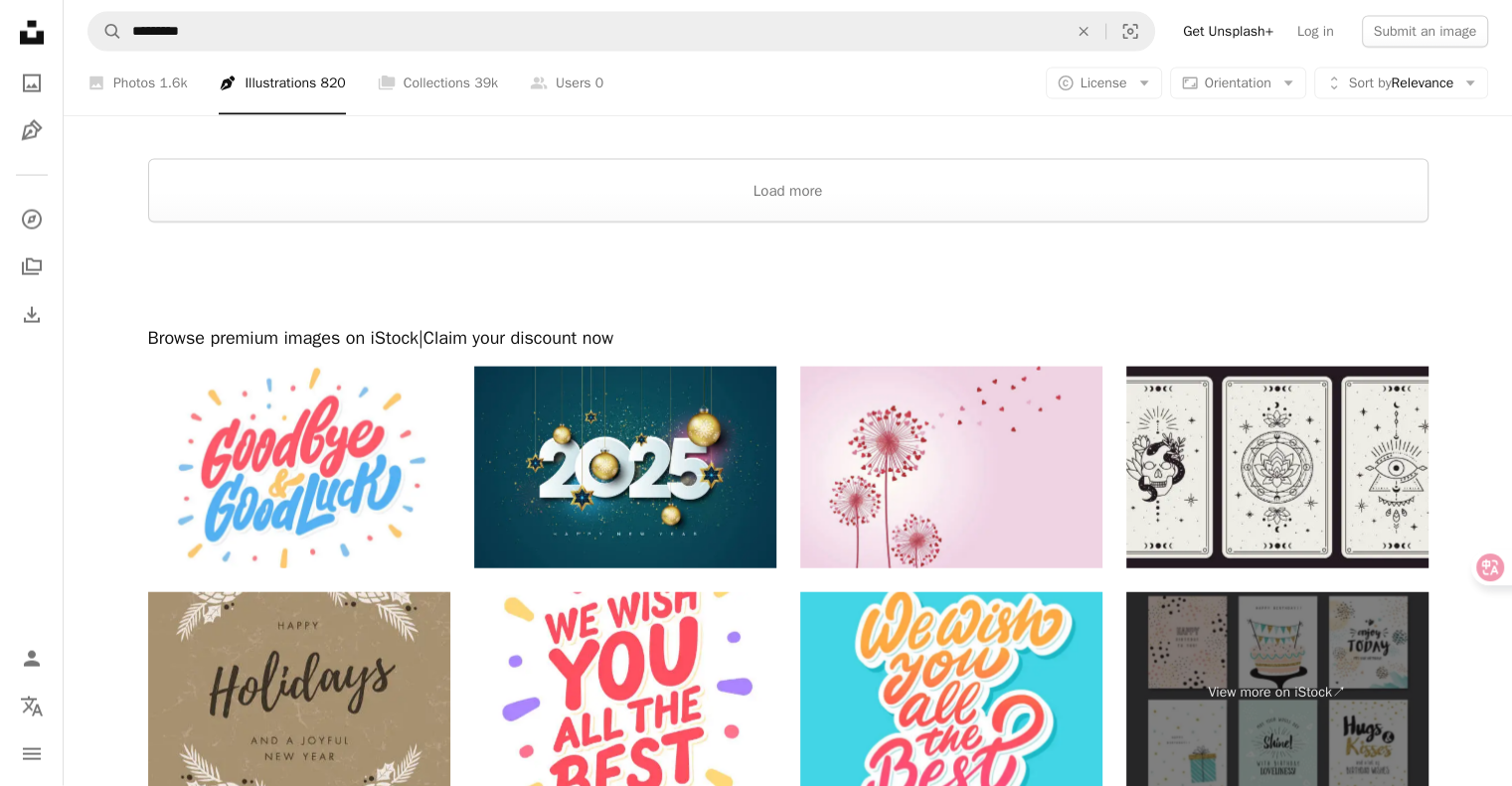 scroll, scrollTop: 4707, scrollLeft: 0, axis: vertical 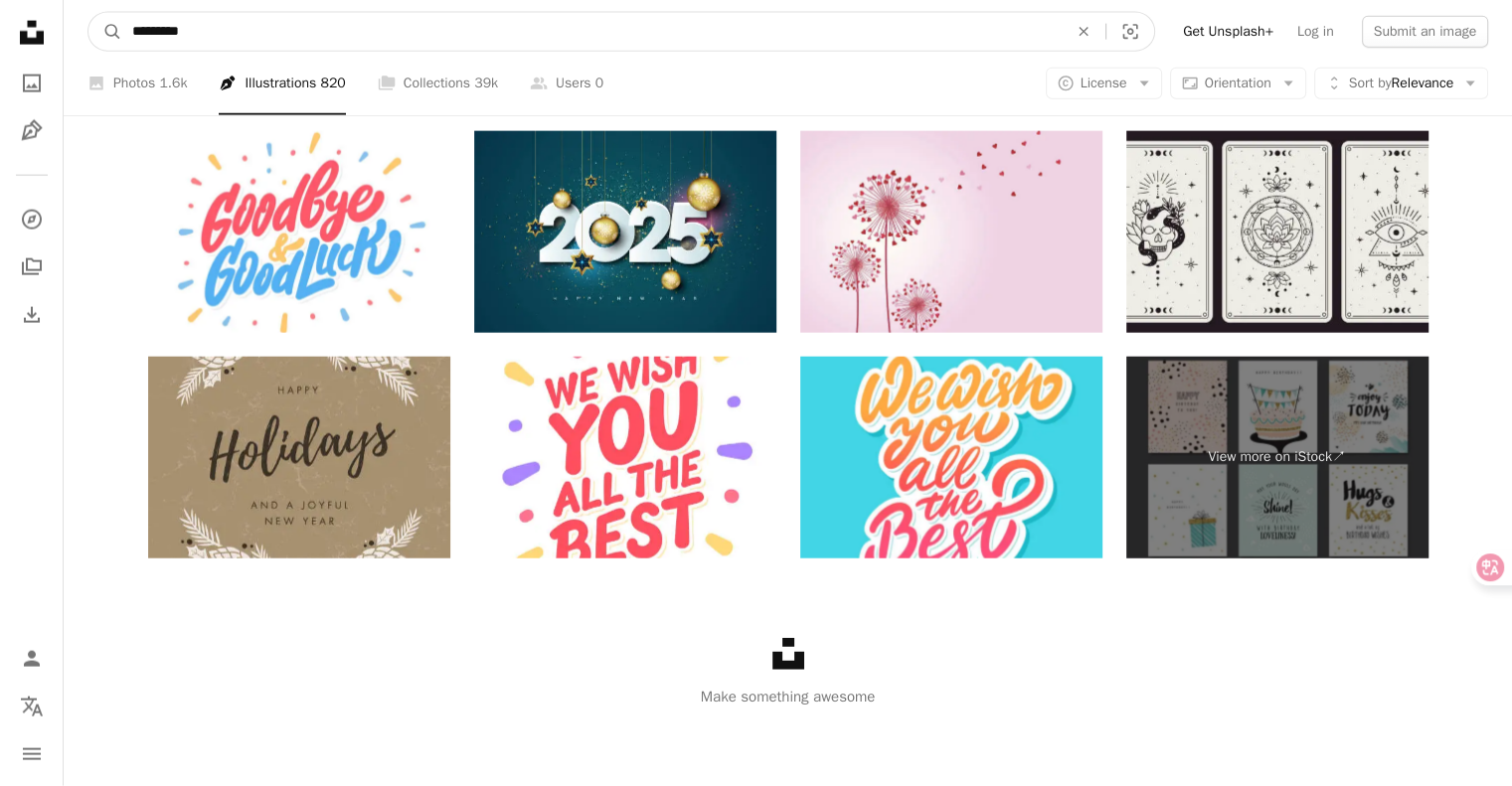 click on "*********" at bounding box center (591, 32) 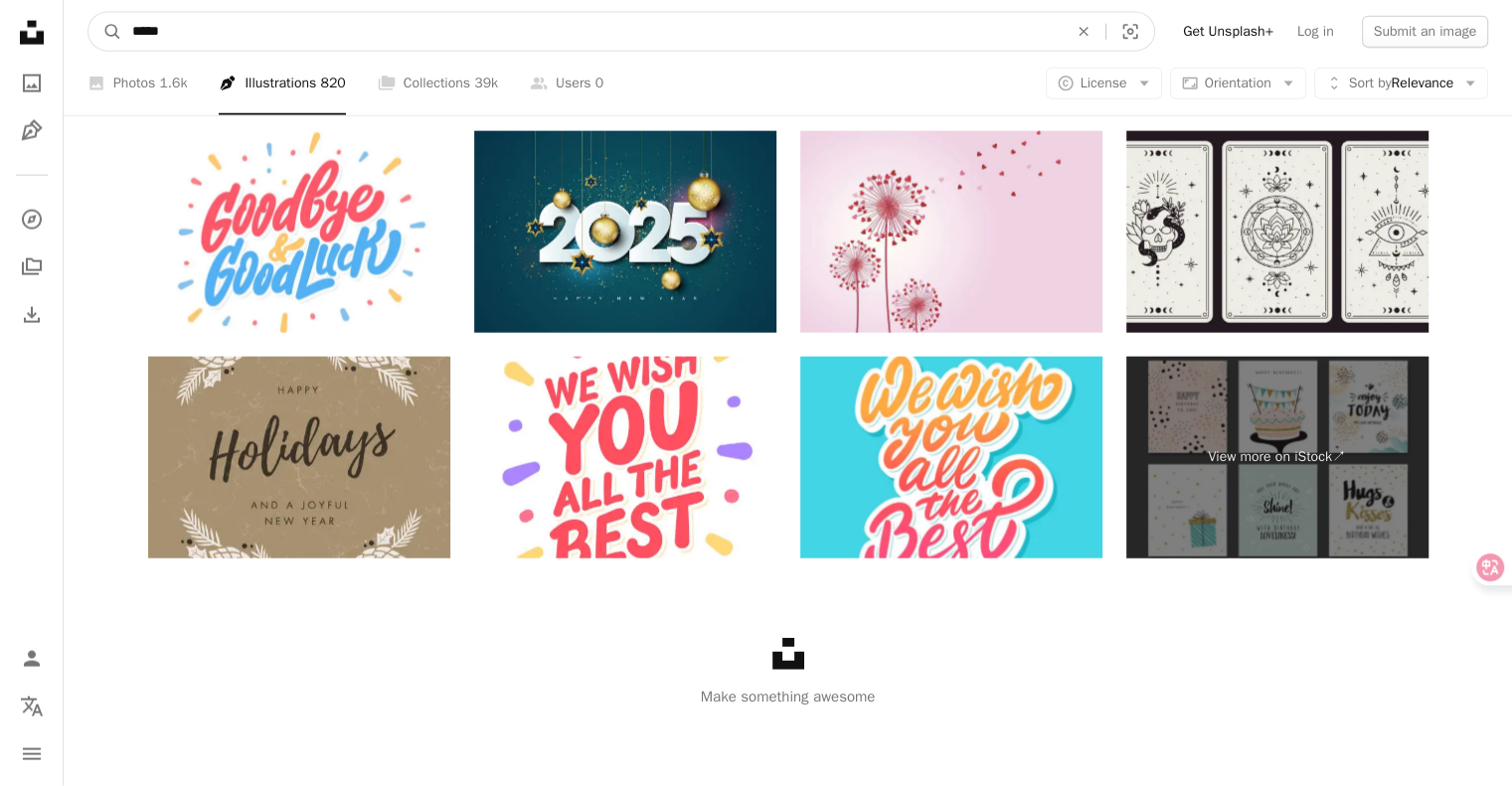 type on "****" 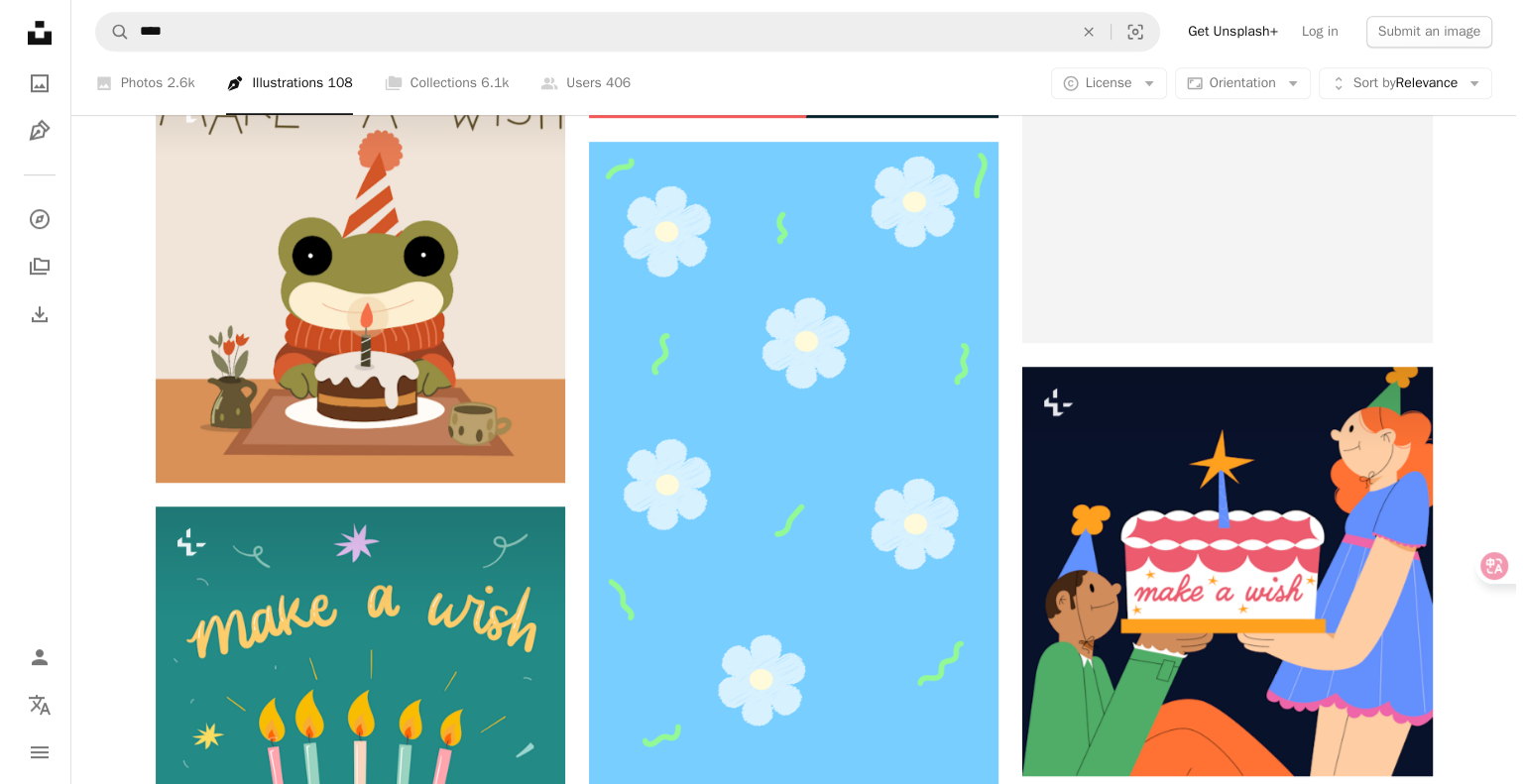 scroll, scrollTop: 1090, scrollLeft: 0, axis: vertical 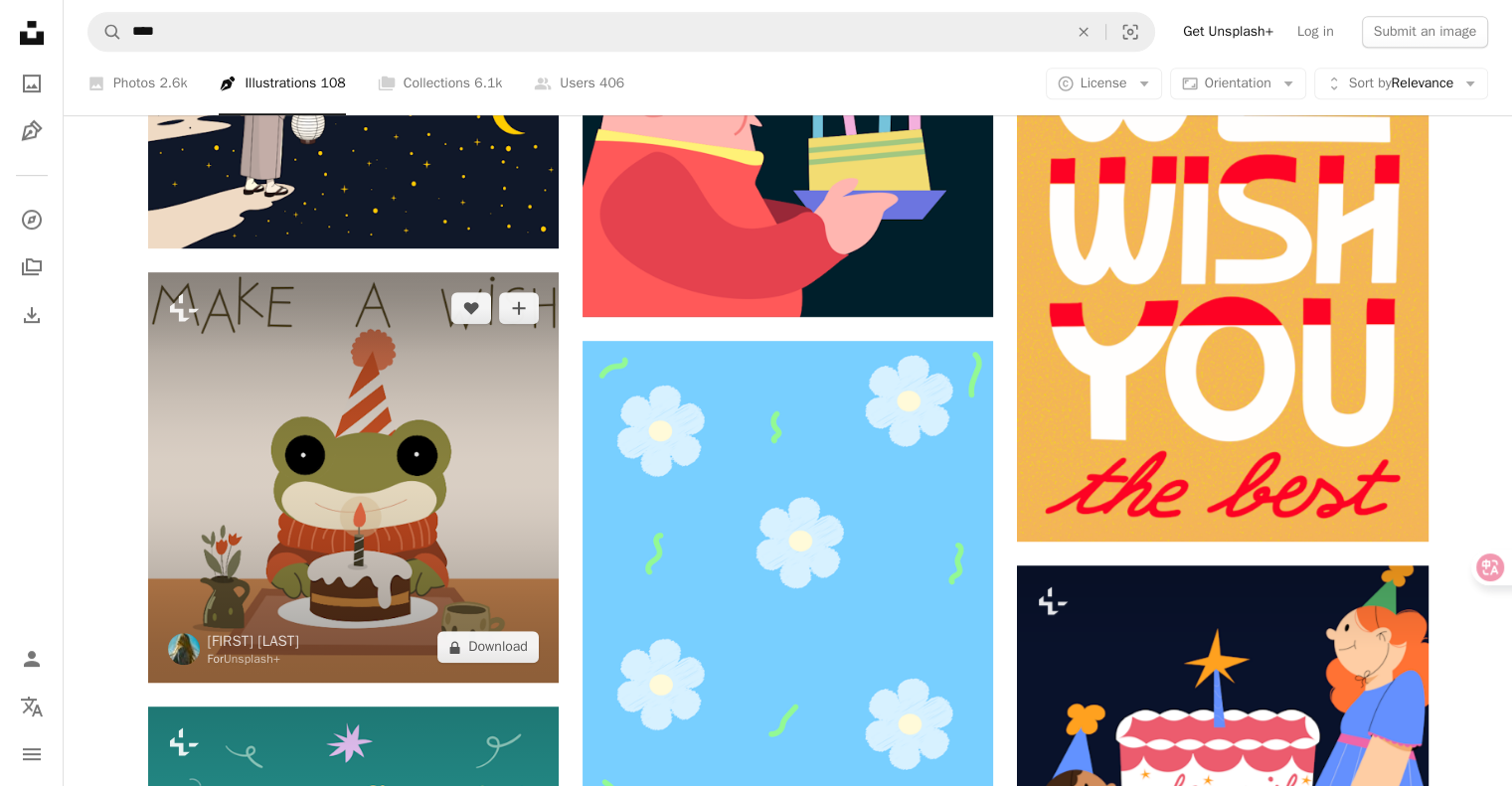 click at bounding box center [353, 477] 